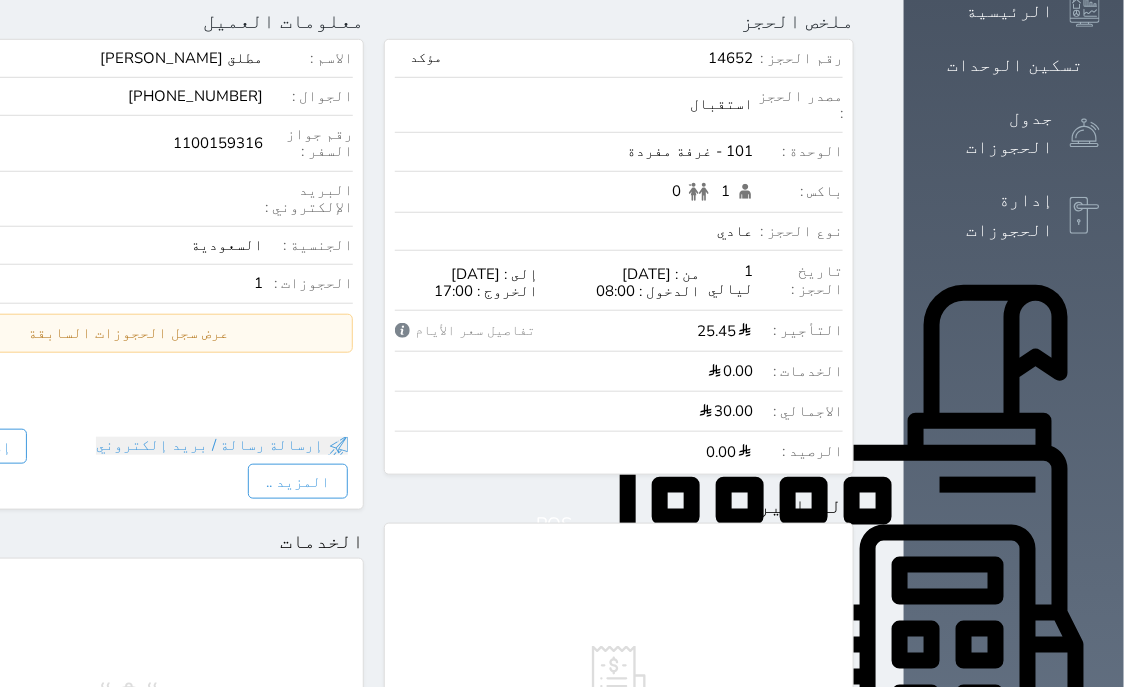 scroll, scrollTop: 0, scrollLeft: 0, axis: both 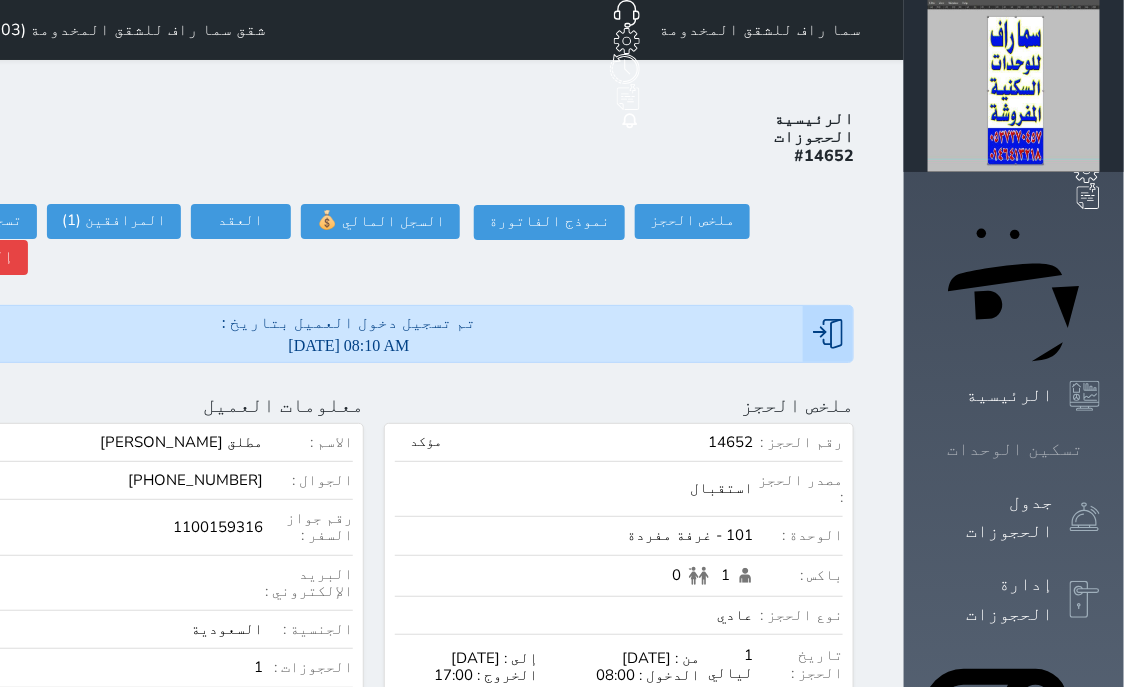 click 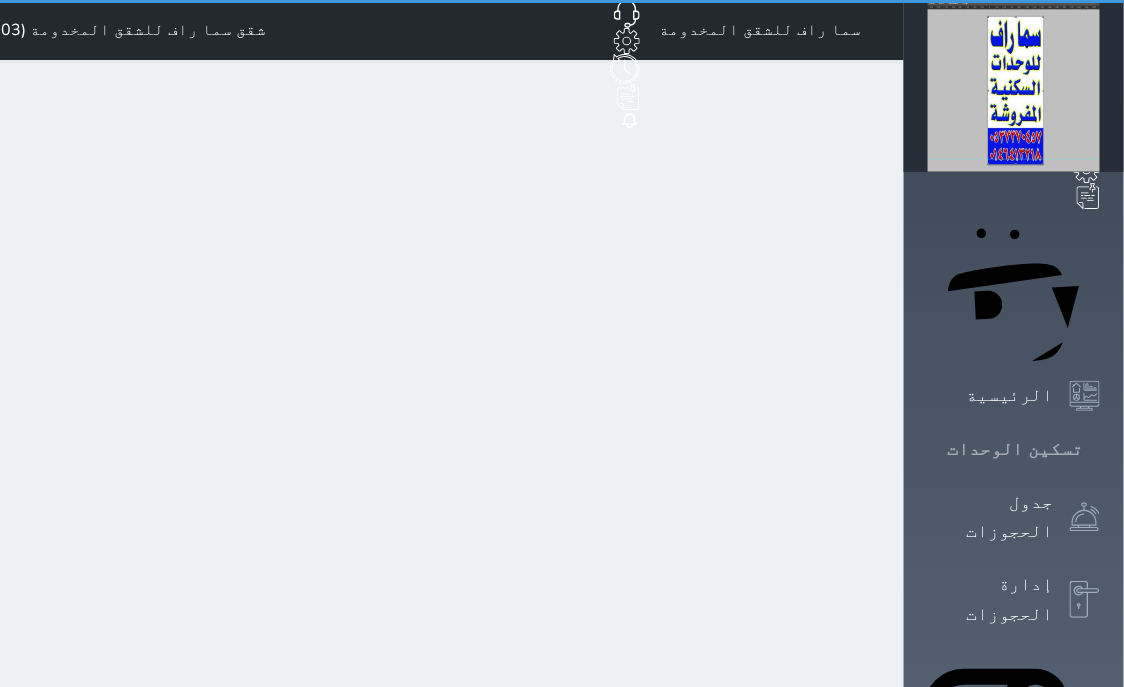 click on "تسكين الوحدات" at bounding box center [1014, 449] 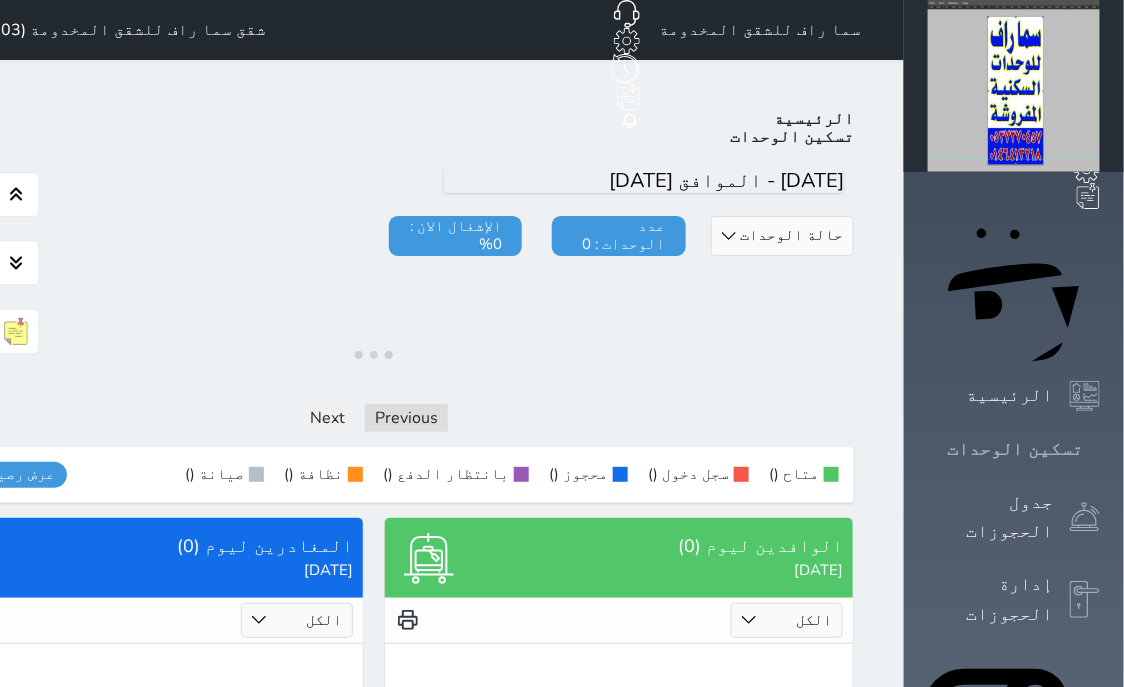click on "تسكين الوحدات" at bounding box center (1015, 449) 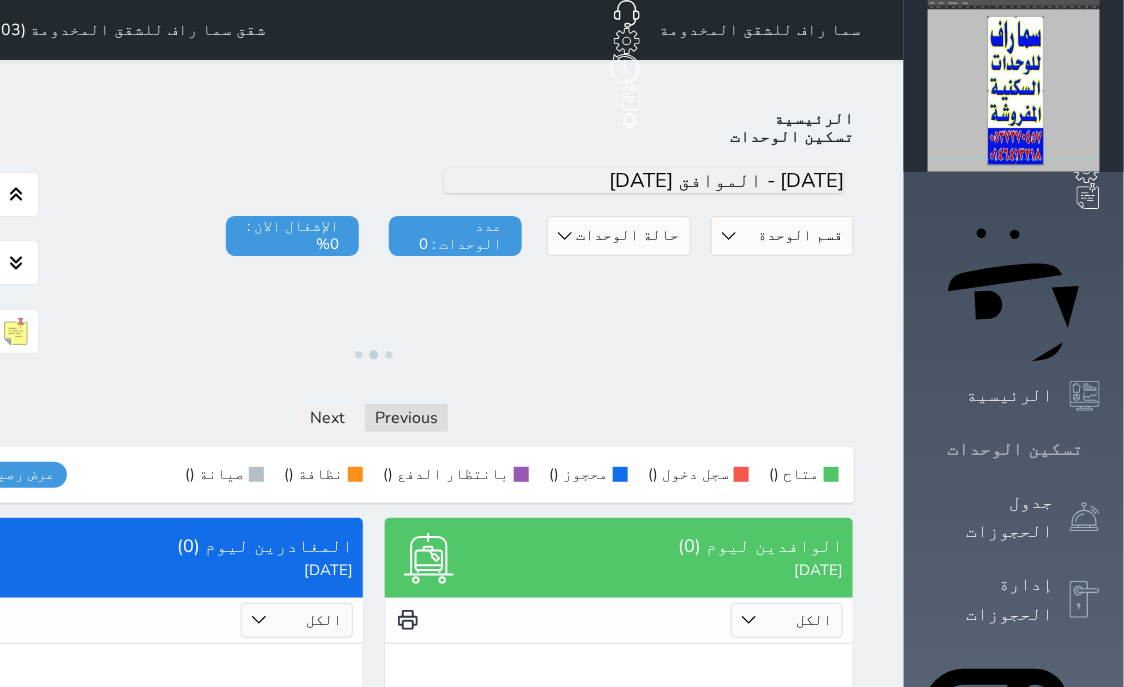 click on "تسكين الوحدات" at bounding box center (1015, 449) 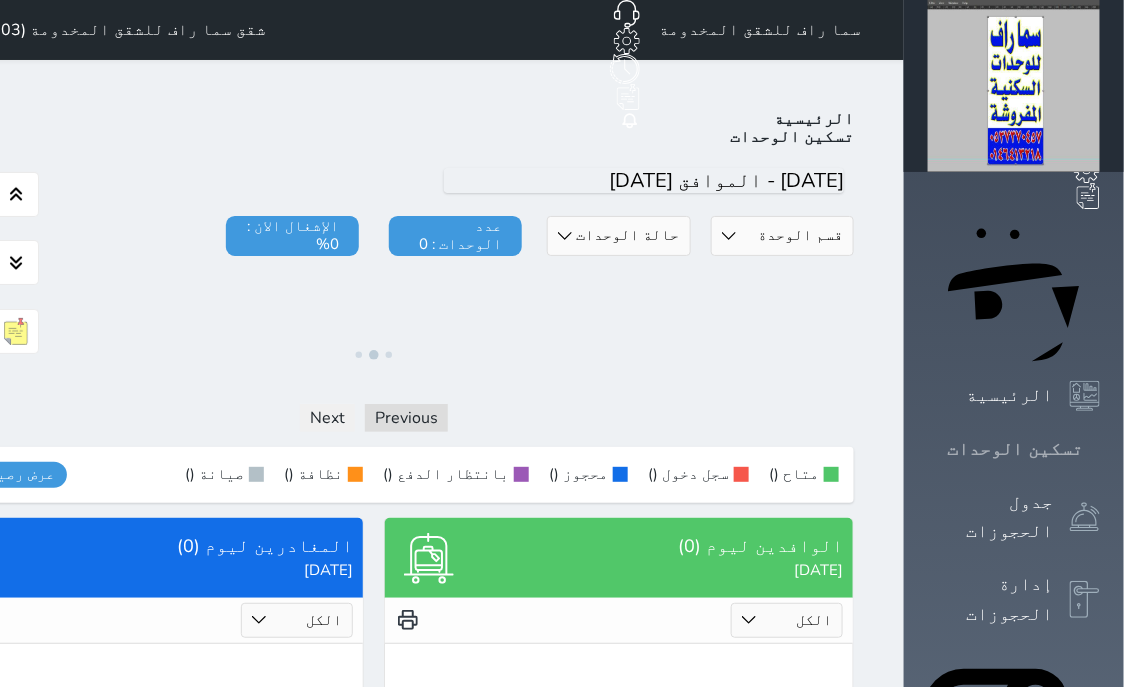 click on "تسكين الوحدات" at bounding box center (1015, 449) 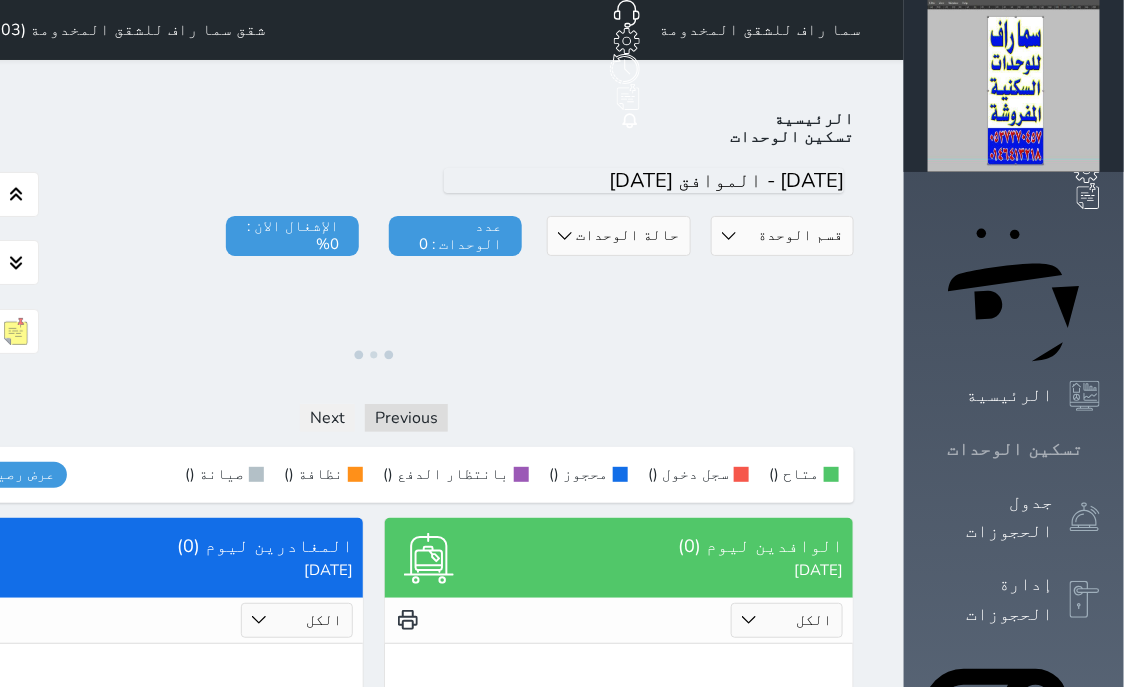 click on "تسكين الوحدات" at bounding box center [1014, 449] 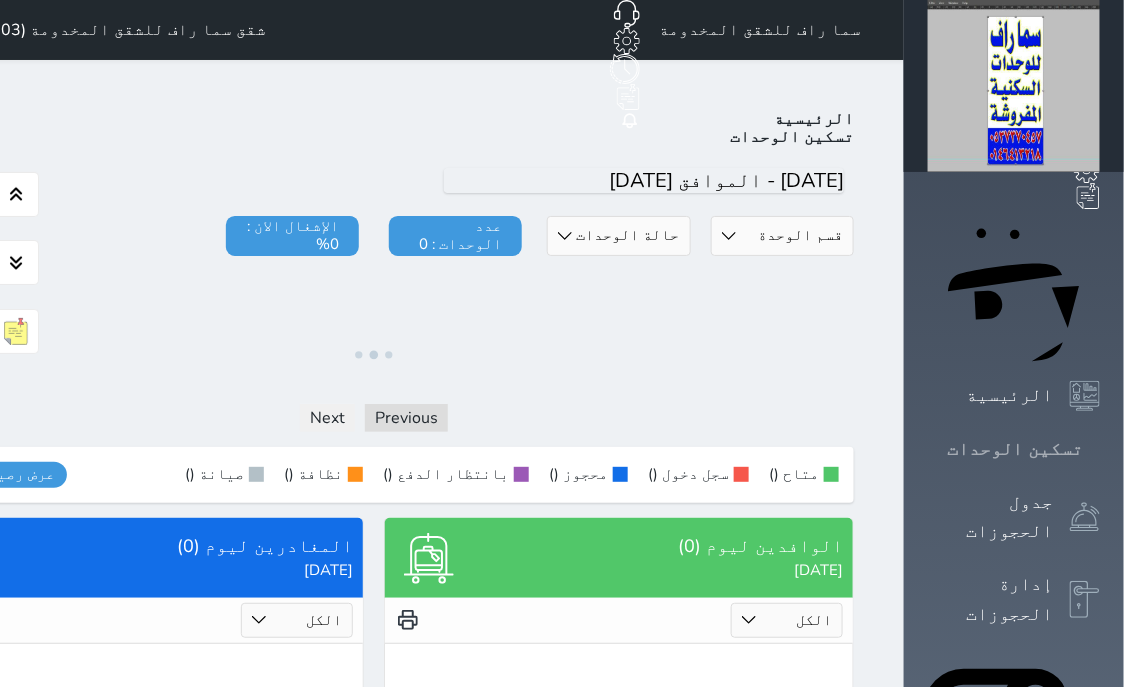 click 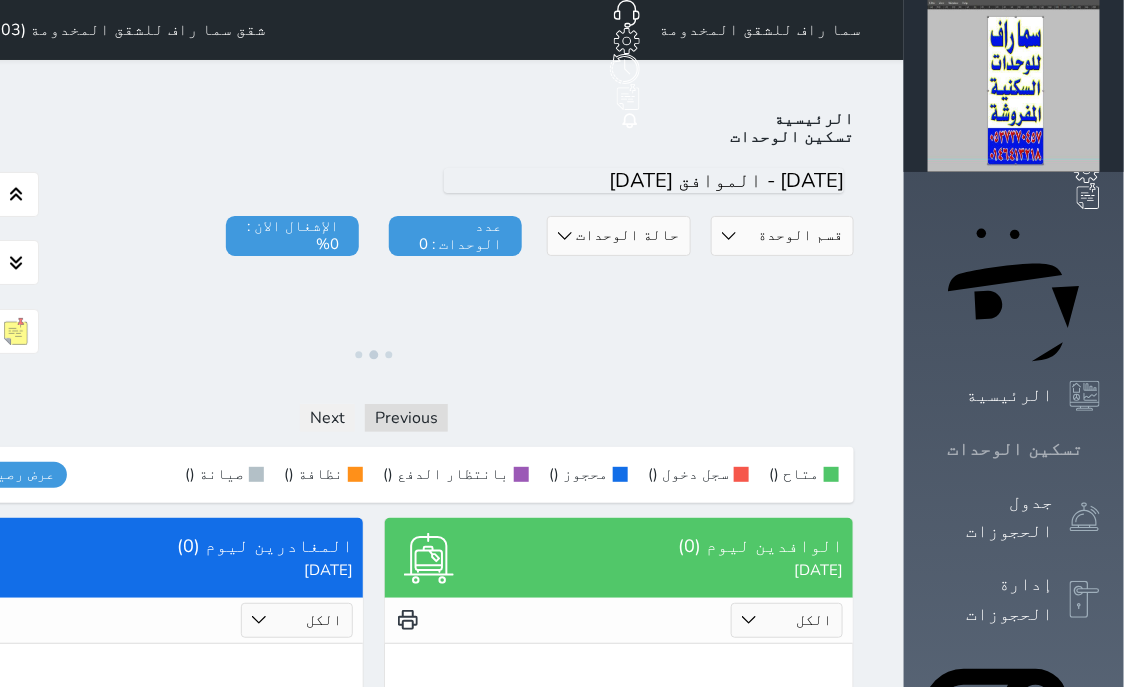 click 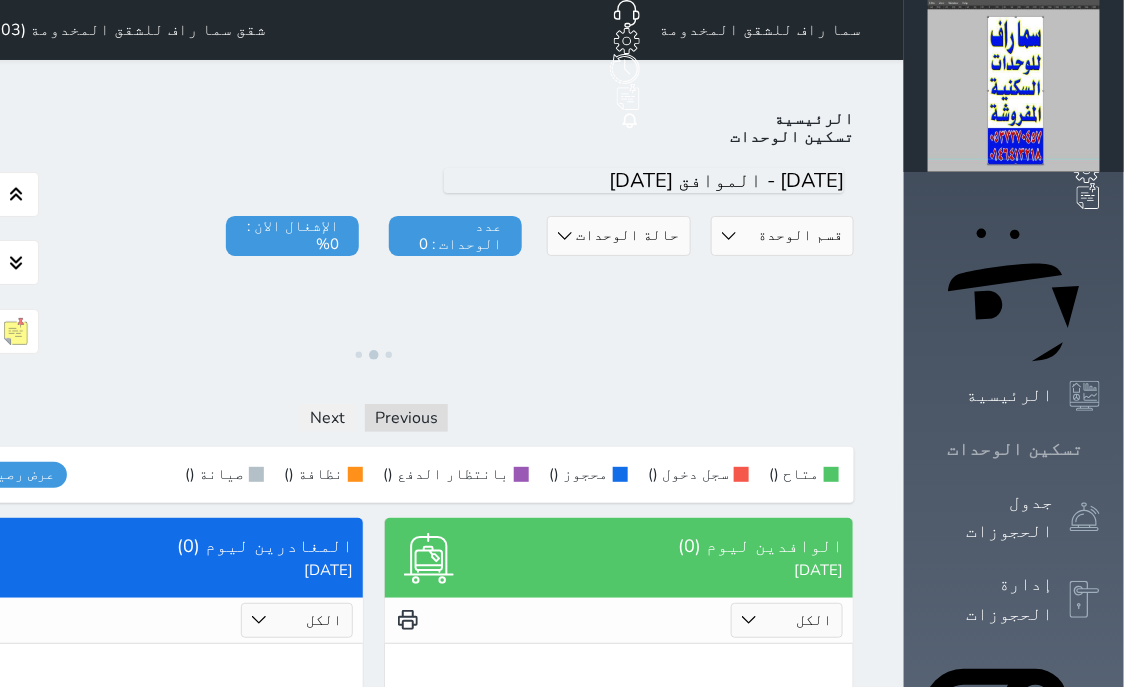 click 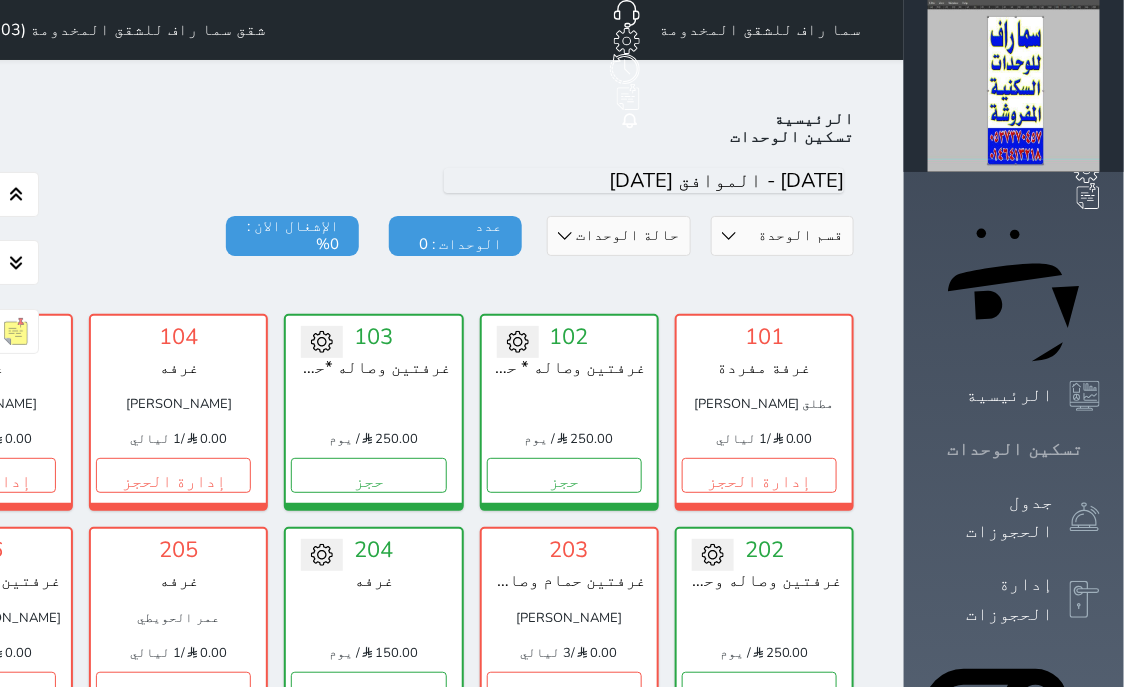 click 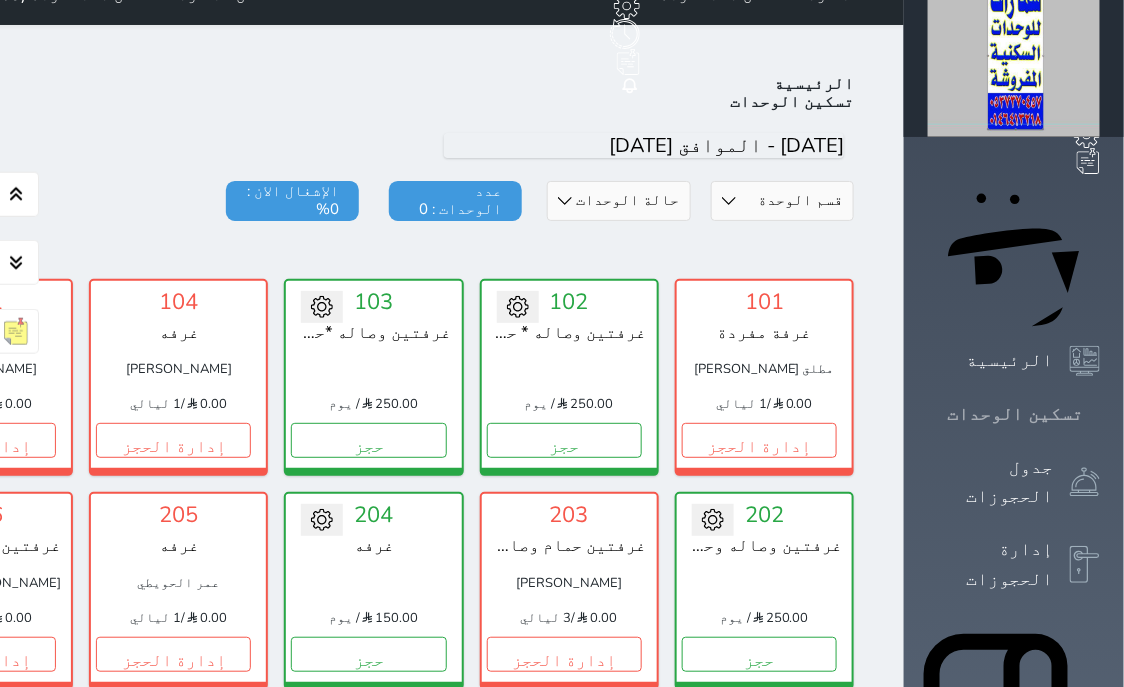click on "تسكين الوحدات" at bounding box center [1015, 414] 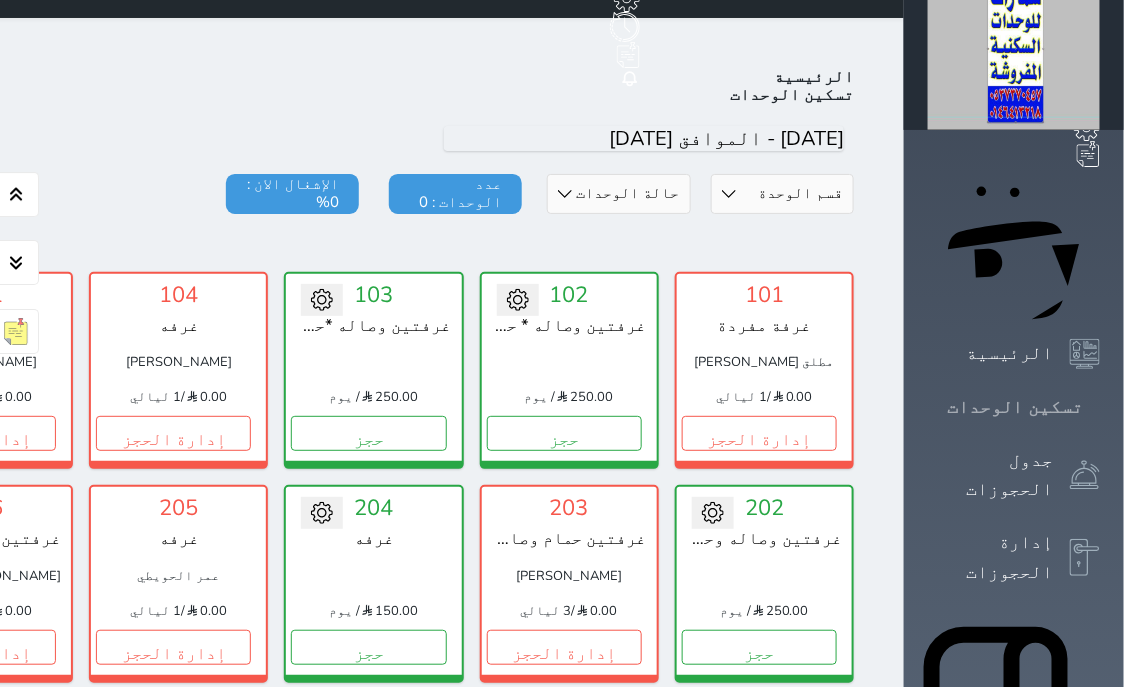 click on "تسكين الوحدات" at bounding box center [1015, 407] 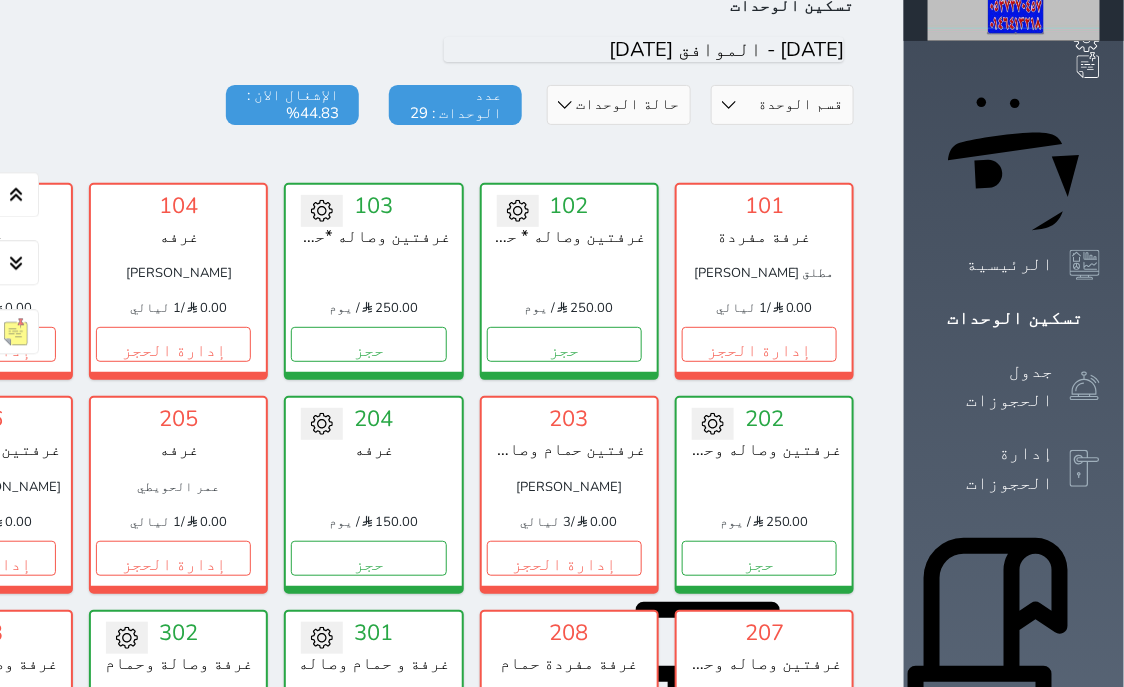 scroll, scrollTop: 169, scrollLeft: 0, axis: vertical 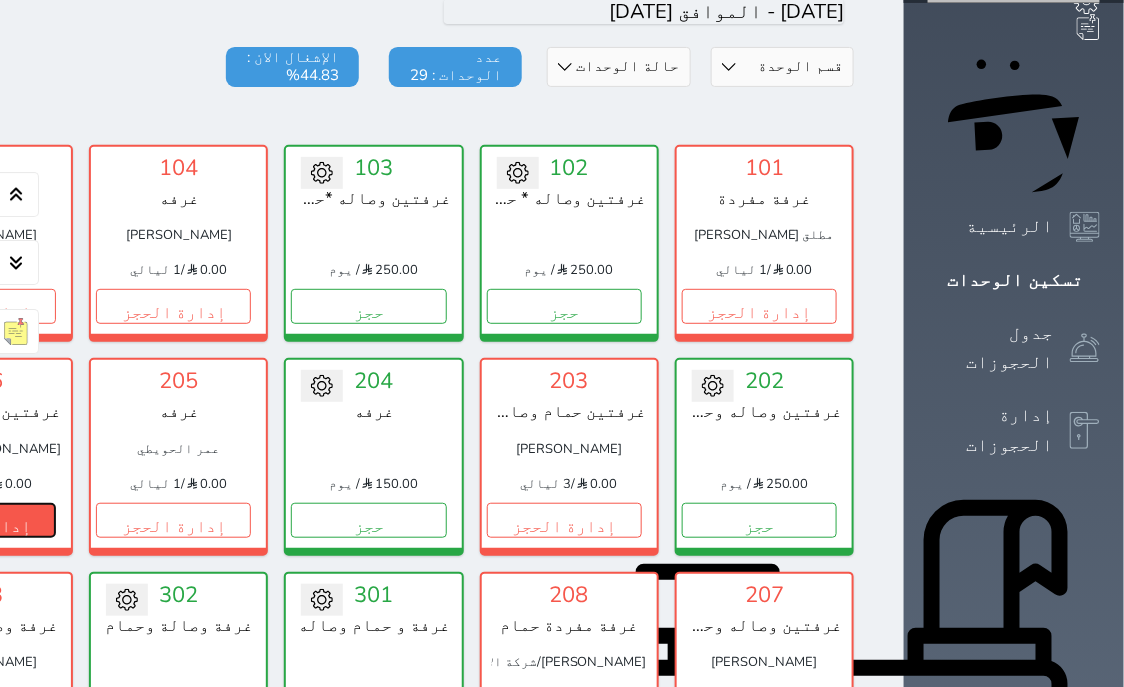 click on "إدارة الحجز" at bounding box center [-22, 520] 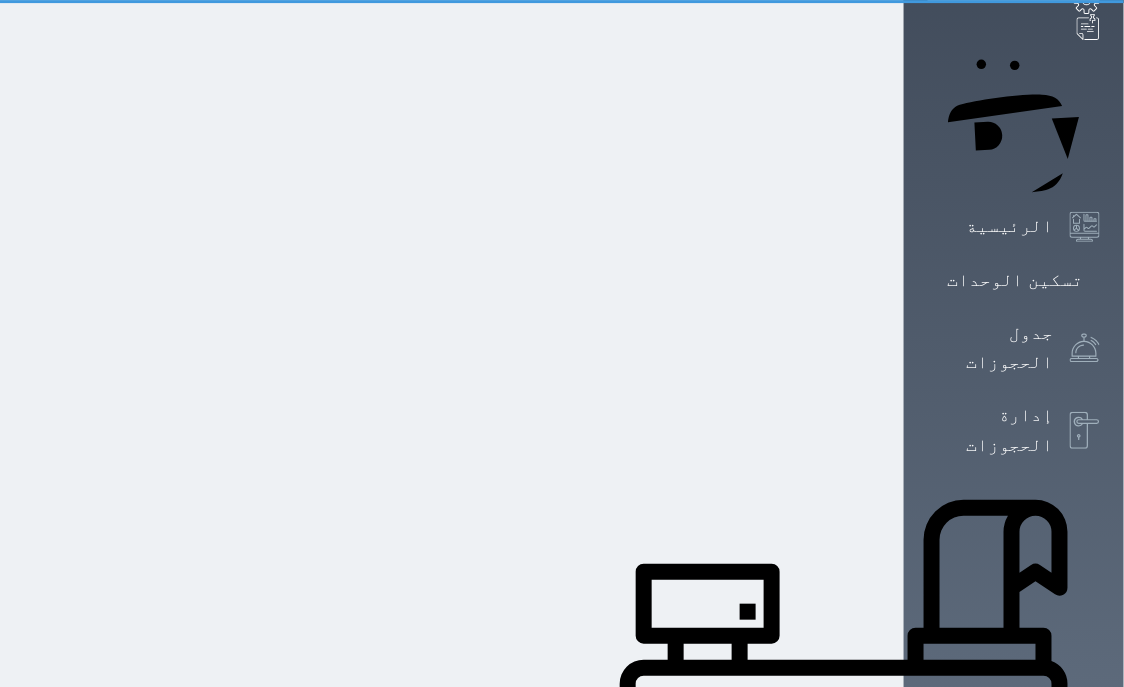 scroll, scrollTop: 0, scrollLeft: 0, axis: both 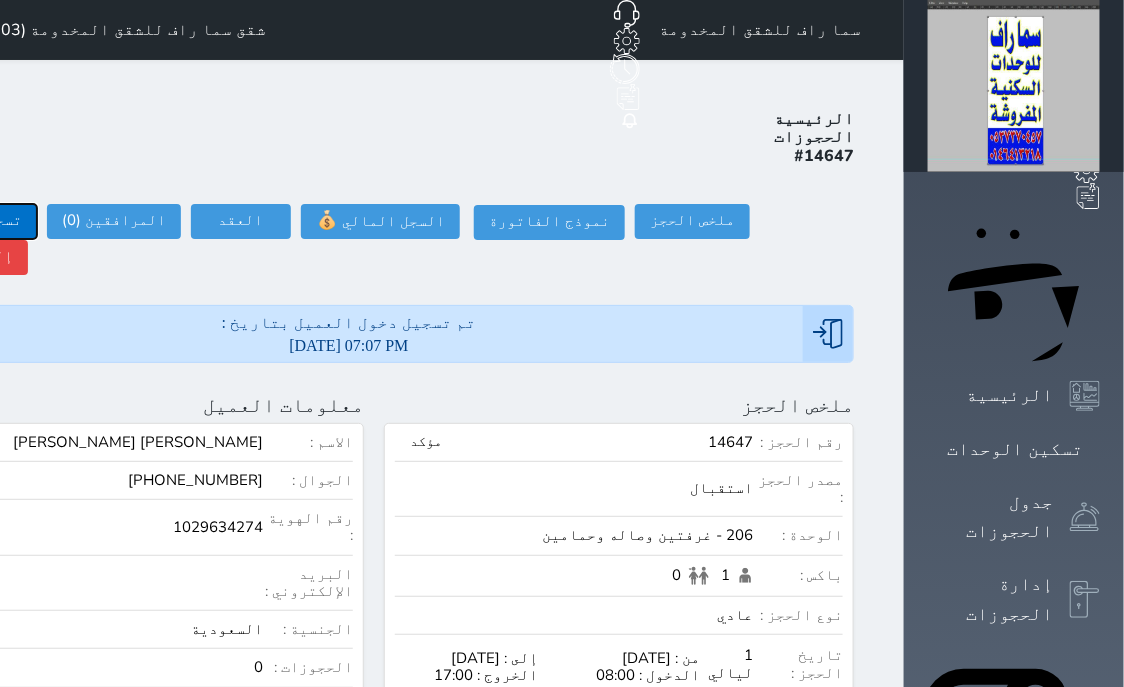 click on "تسجيل مغادرة" at bounding box center (-30, 221) 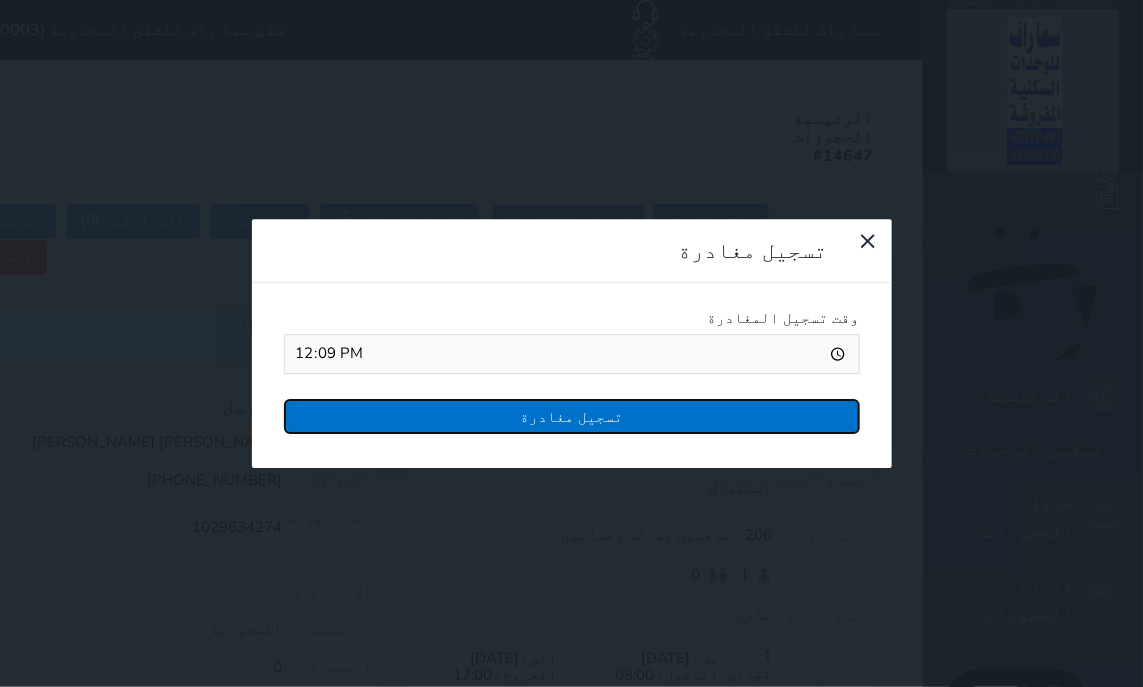 click on "تسجيل مغادرة" at bounding box center [572, 416] 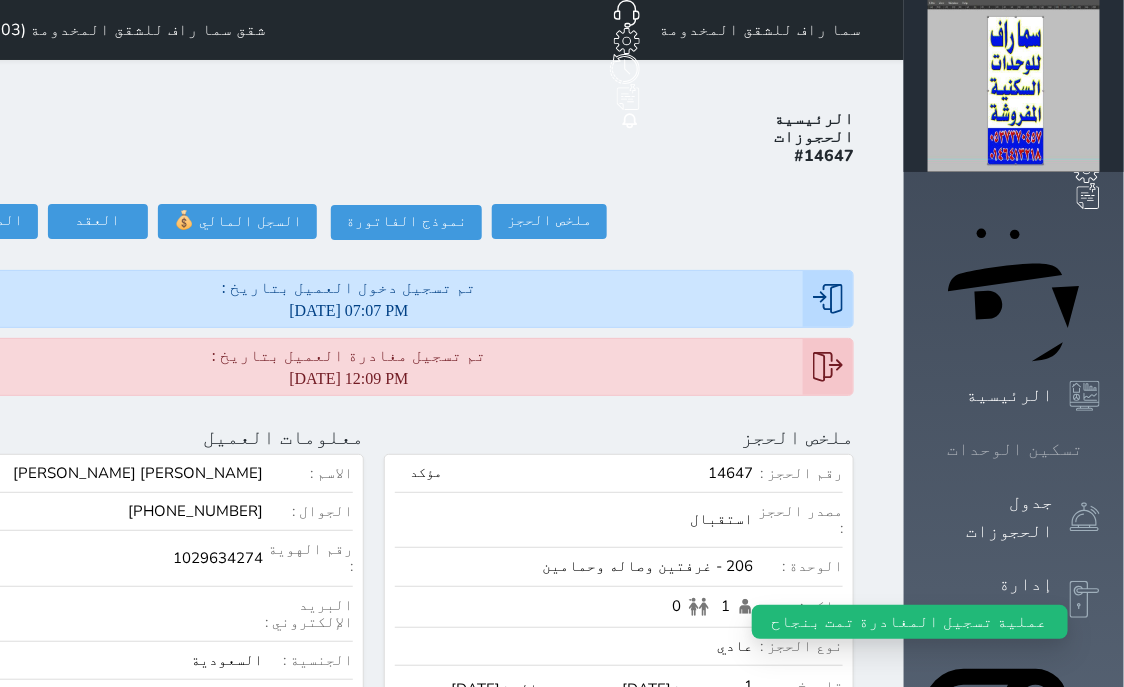 click on "تسكين الوحدات" at bounding box center [1014, 449] 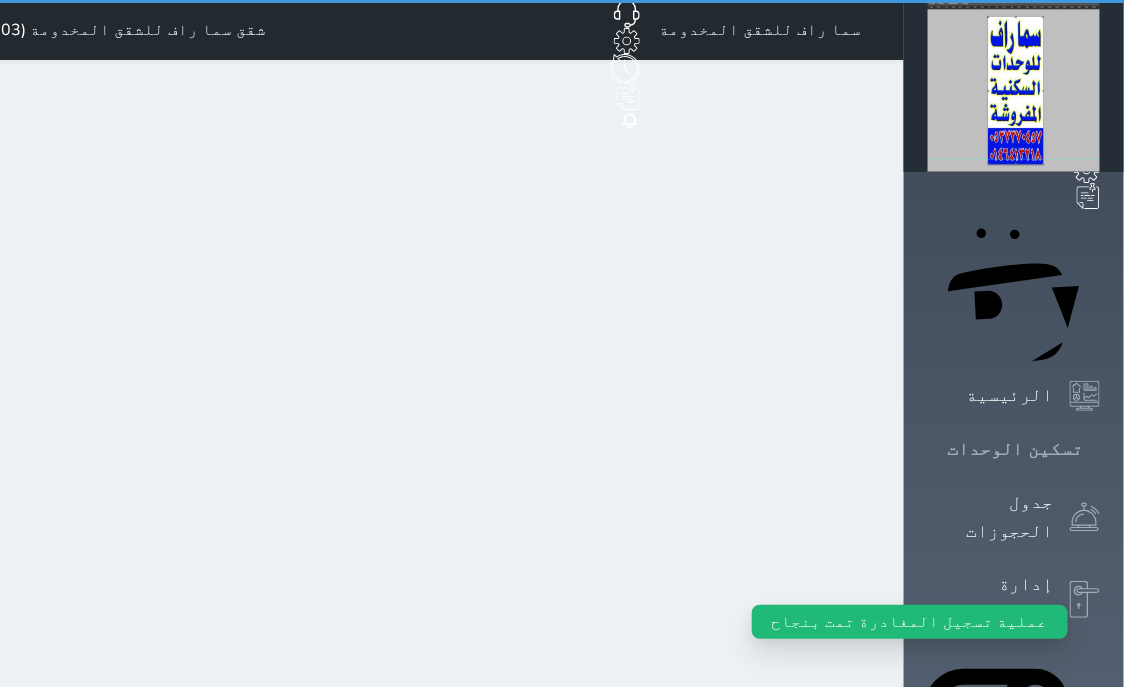 click on "تسكين الوحدات" at bounding box center (1014, 449) 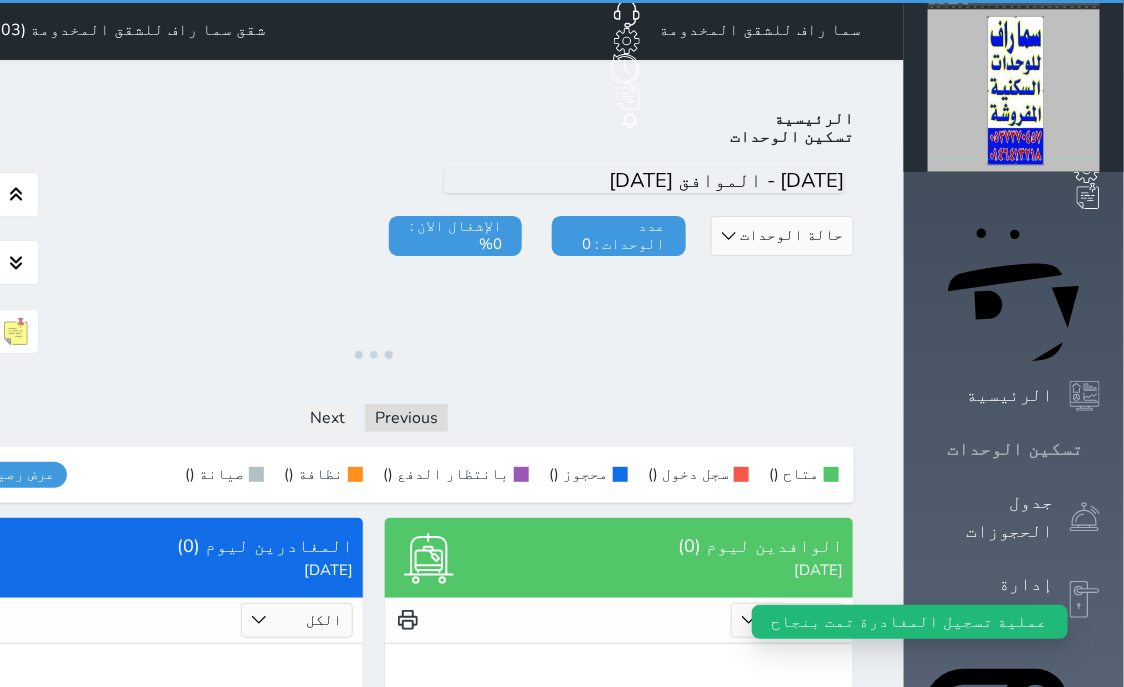 click on "تسكين الوحدات" at bounding box center [1014, 449] 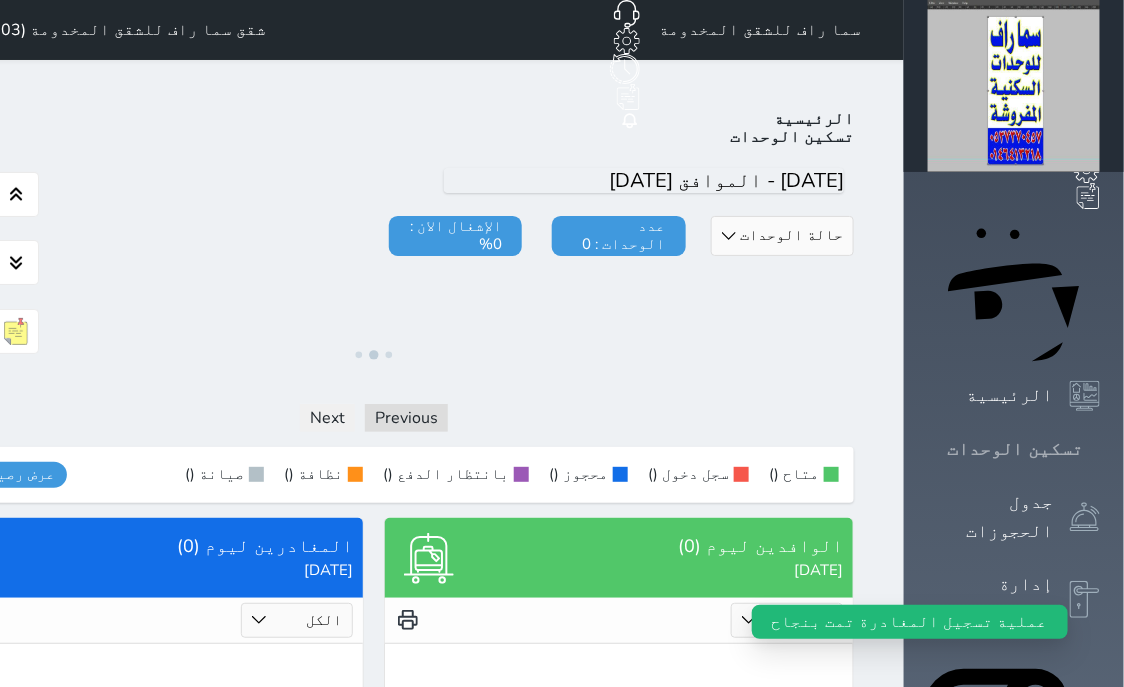 click on "تسكين الوحدات" at bounding box center [1014, 449] 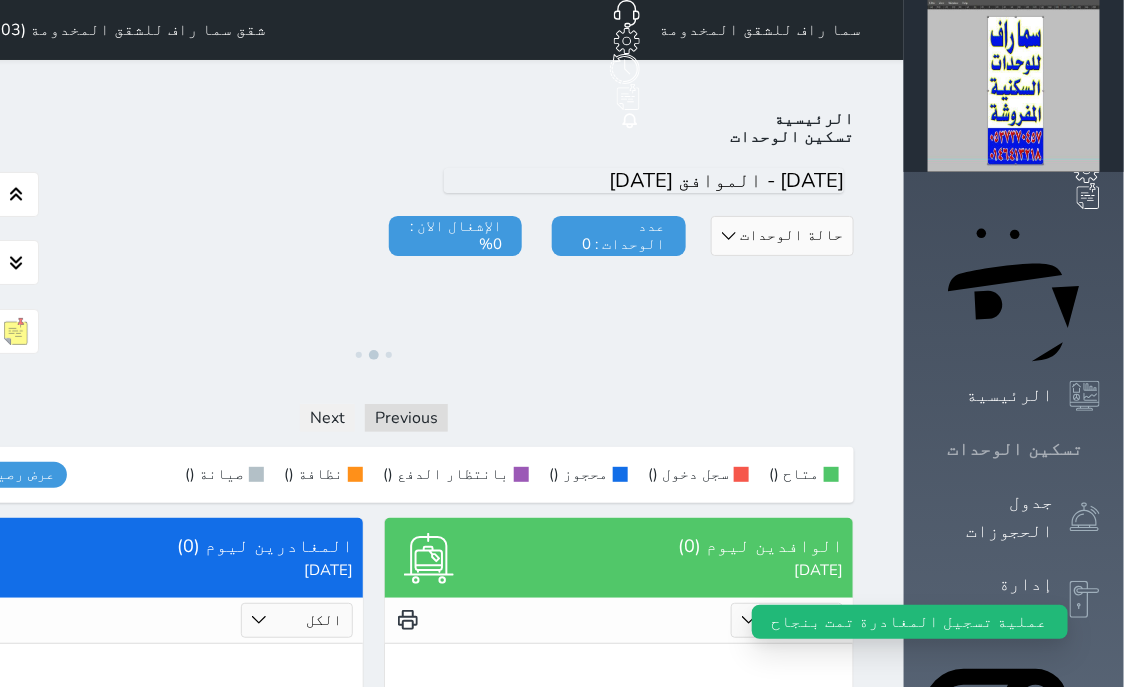 click on "تسكين الوحدات" at bounding box center [1014, 449] 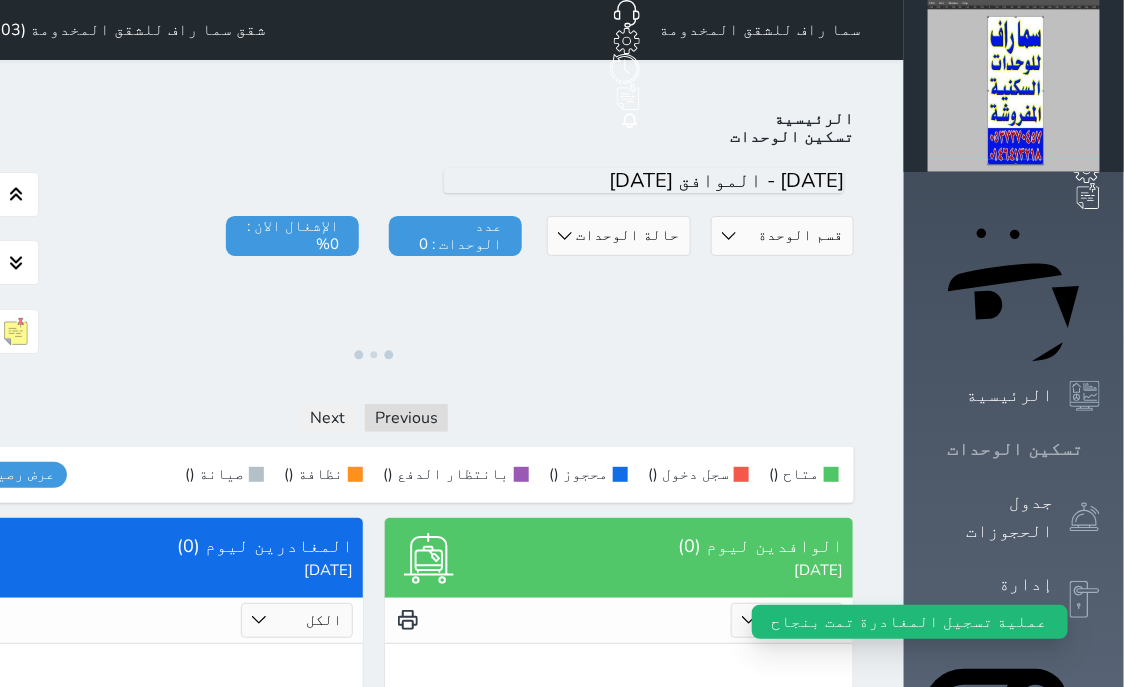 click on "تسكين الوحدات" at bounding box center [1014, 449] 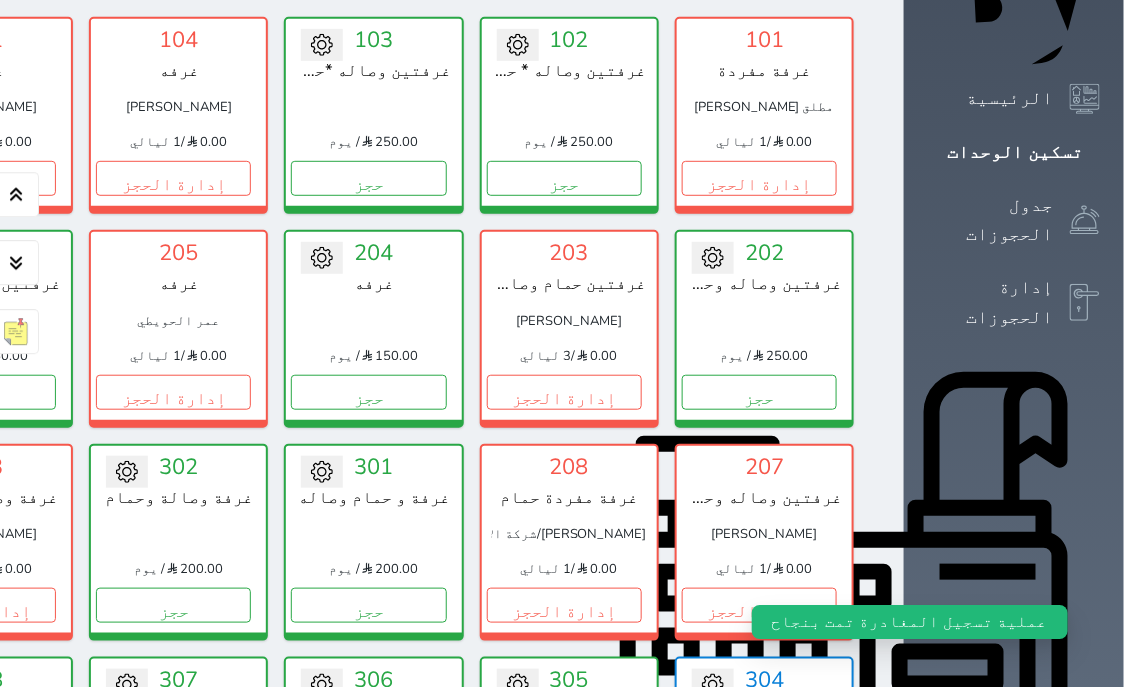scroll, scrollTop: 460, scrollLeft: 0, axis: vertical 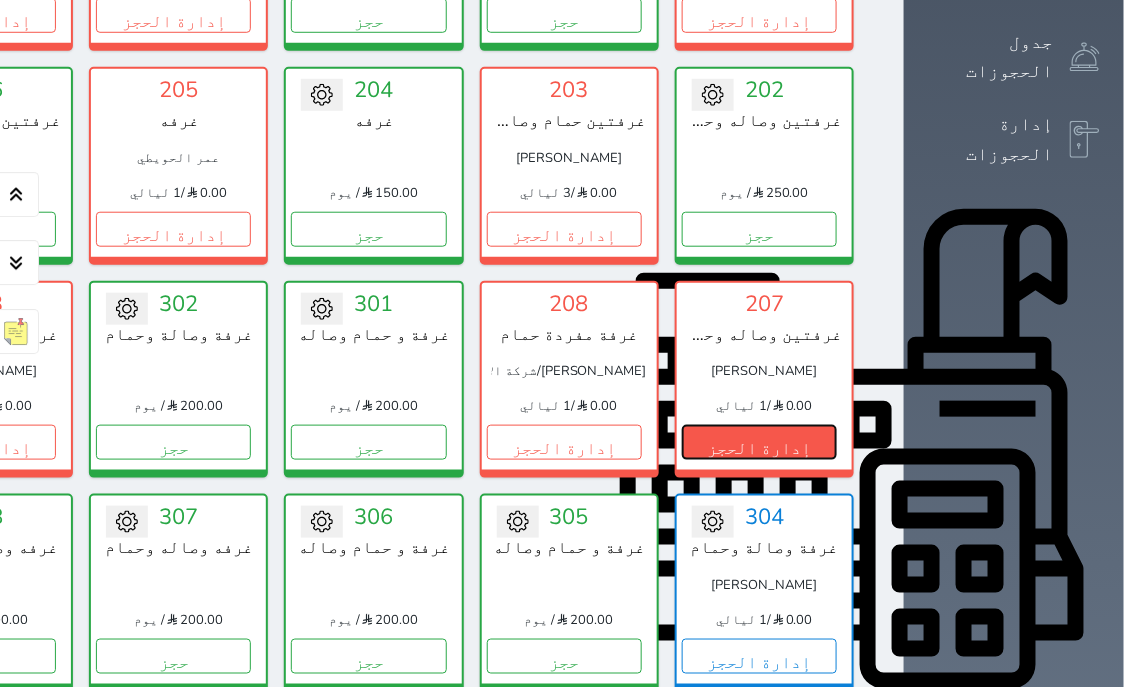 click on "إدارة الحجز" at bounding box center [759, 442] 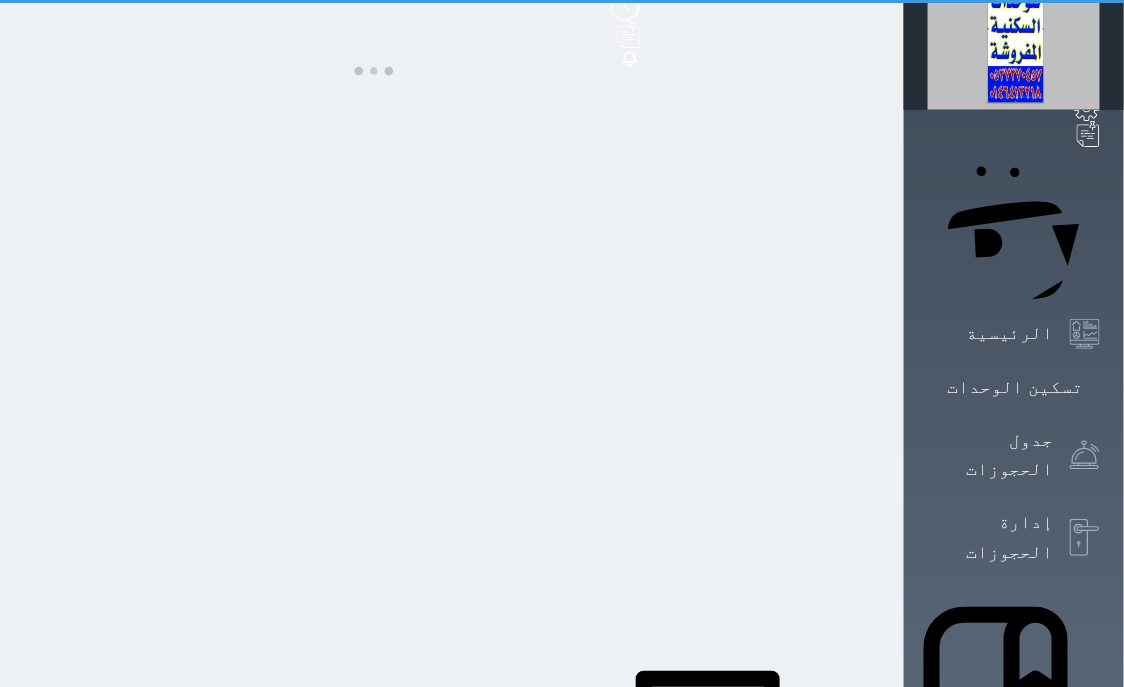 scroll, scrollTop: 0, scrollLeft: 0, axis: both 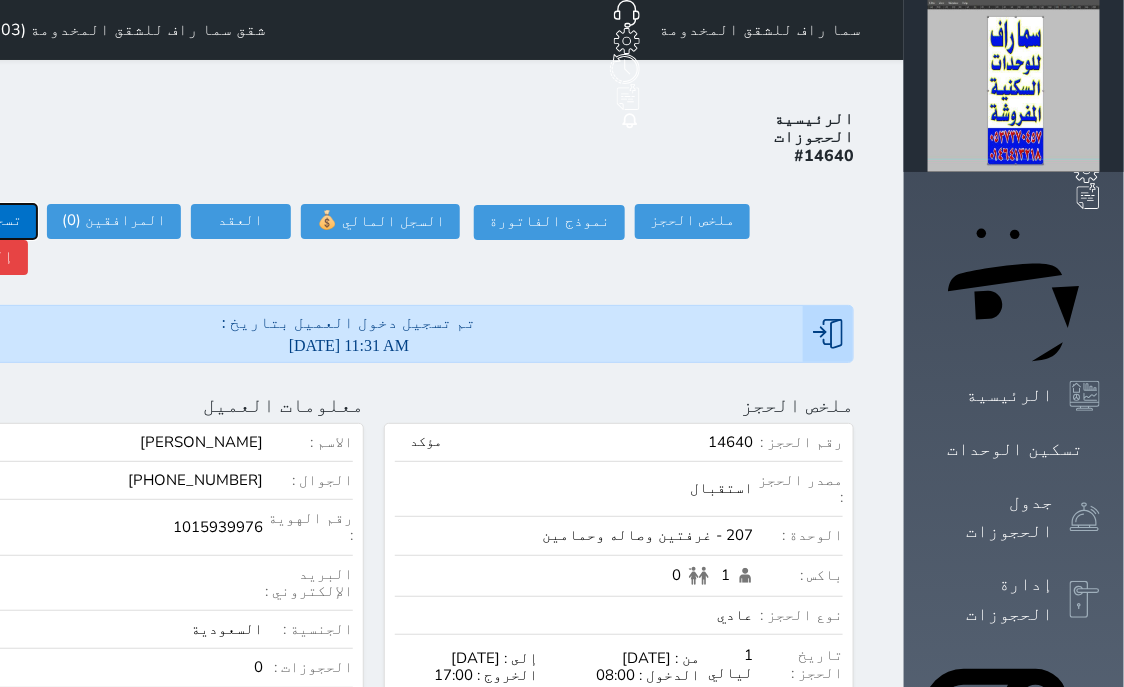 click on "تسجيل مغادرة" at bounding box center [-30, 221] 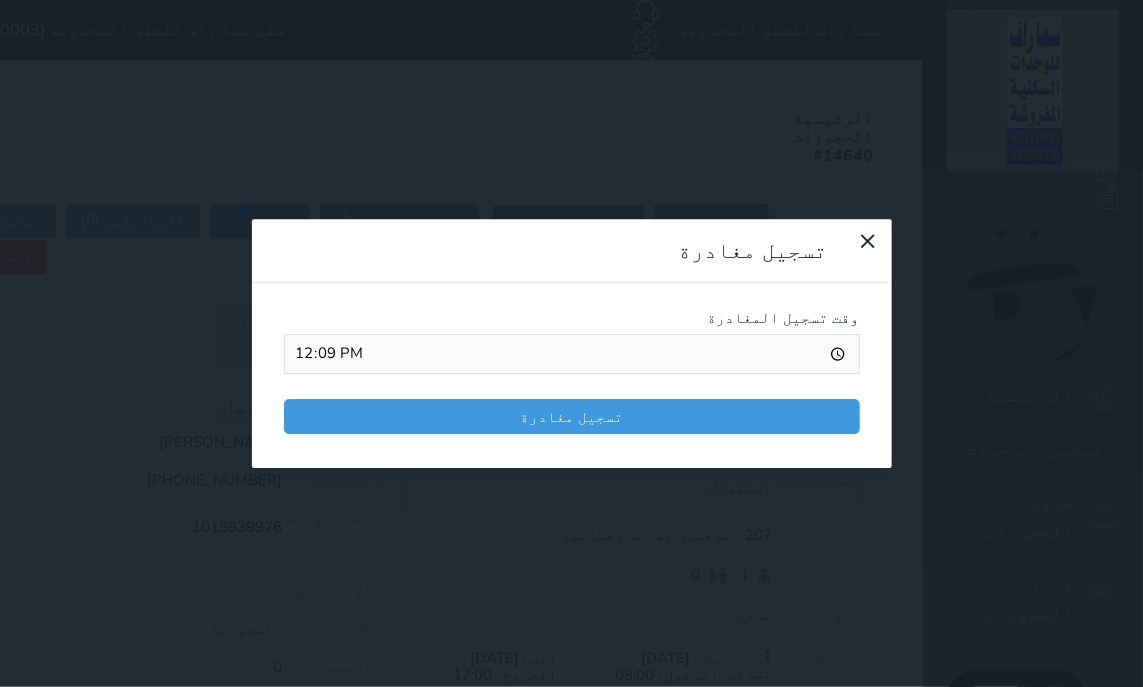 click on "تسجيل مغادرة" at bounding box center [572, 416] 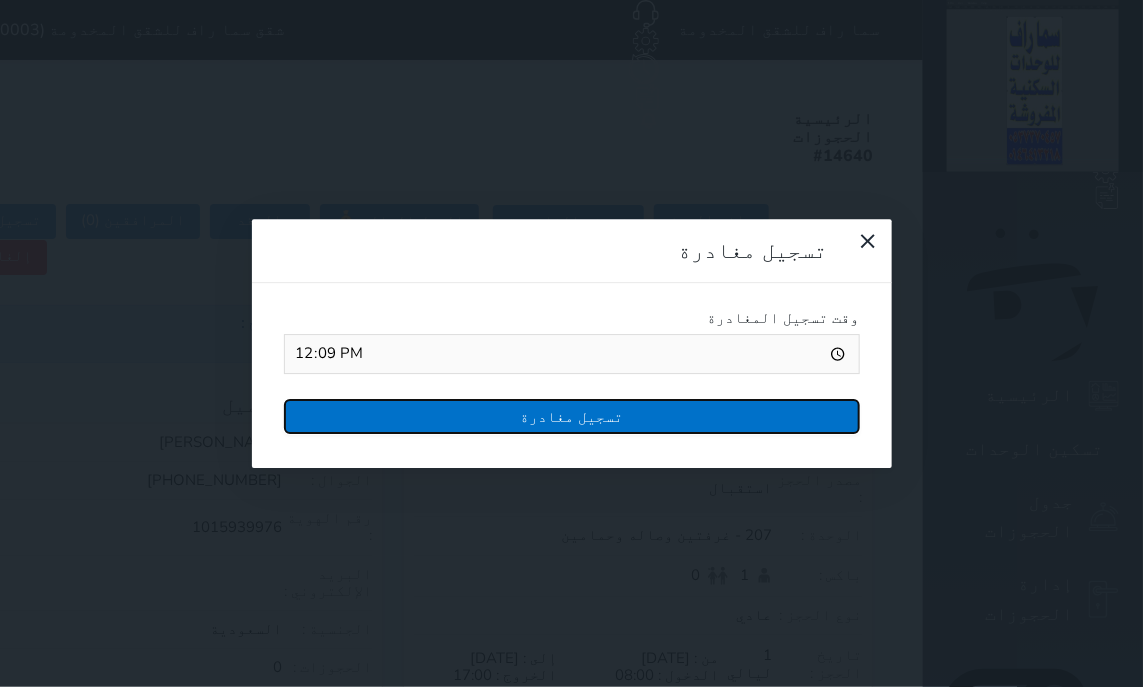 click on "تسجيل مغادرة" at bounding box center (572, 416) 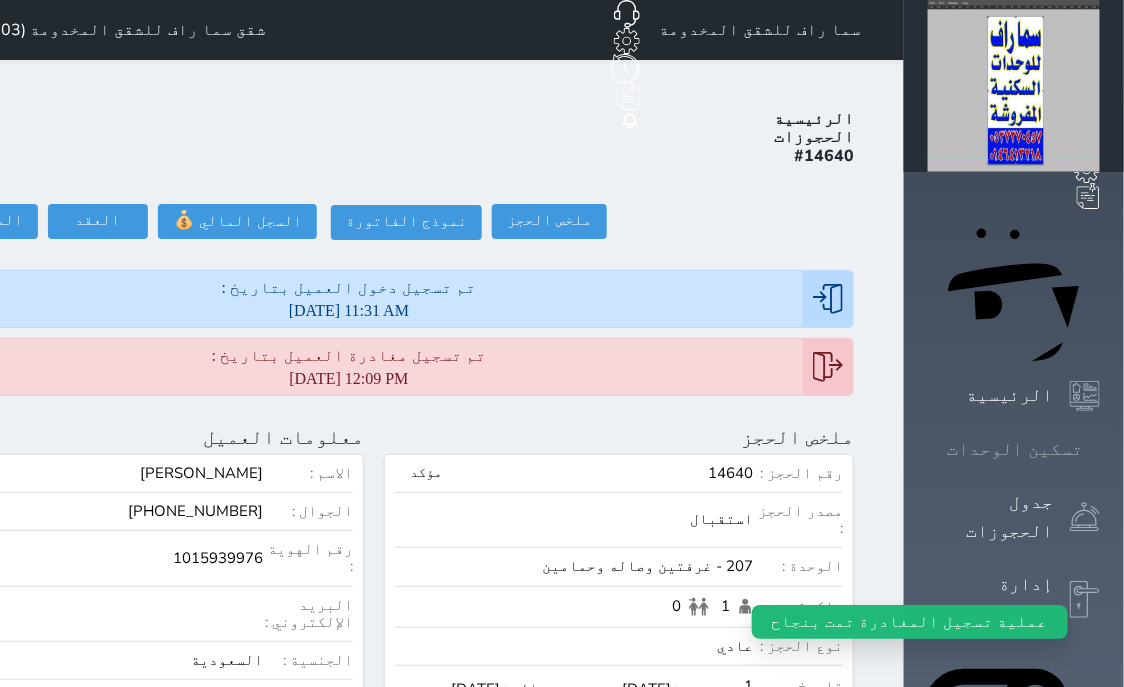 click on "تسكين الوحدات" at bounding box center (1014, 449) 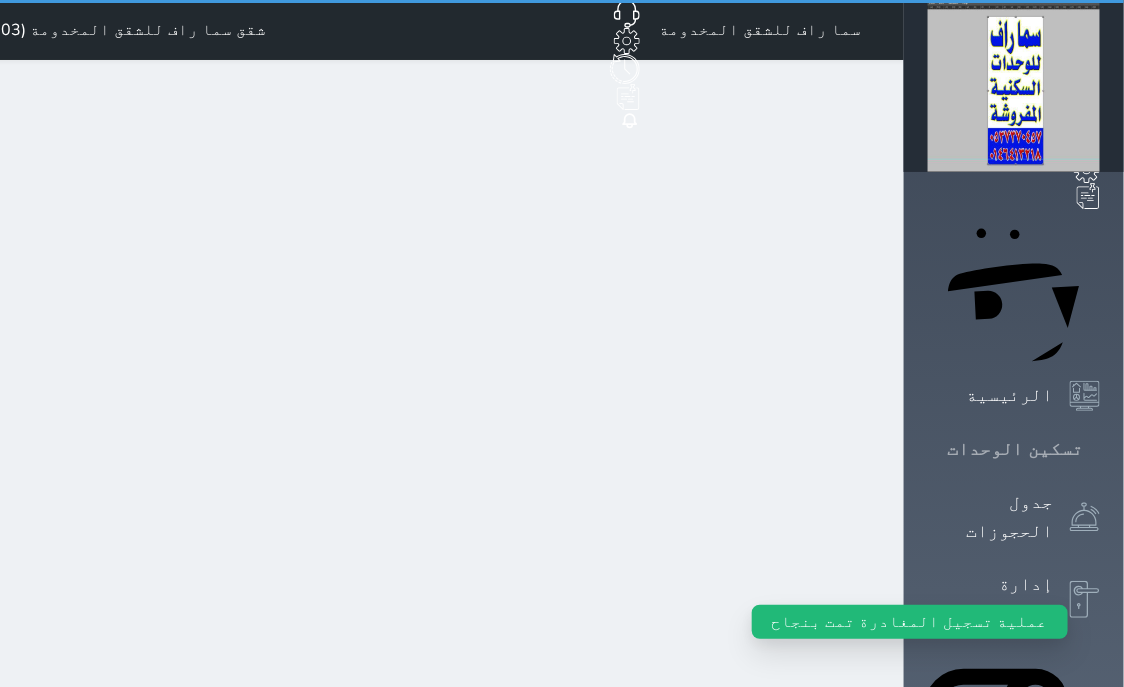 click on "تسكين الوحدات" at bounding box center [1014, 449] 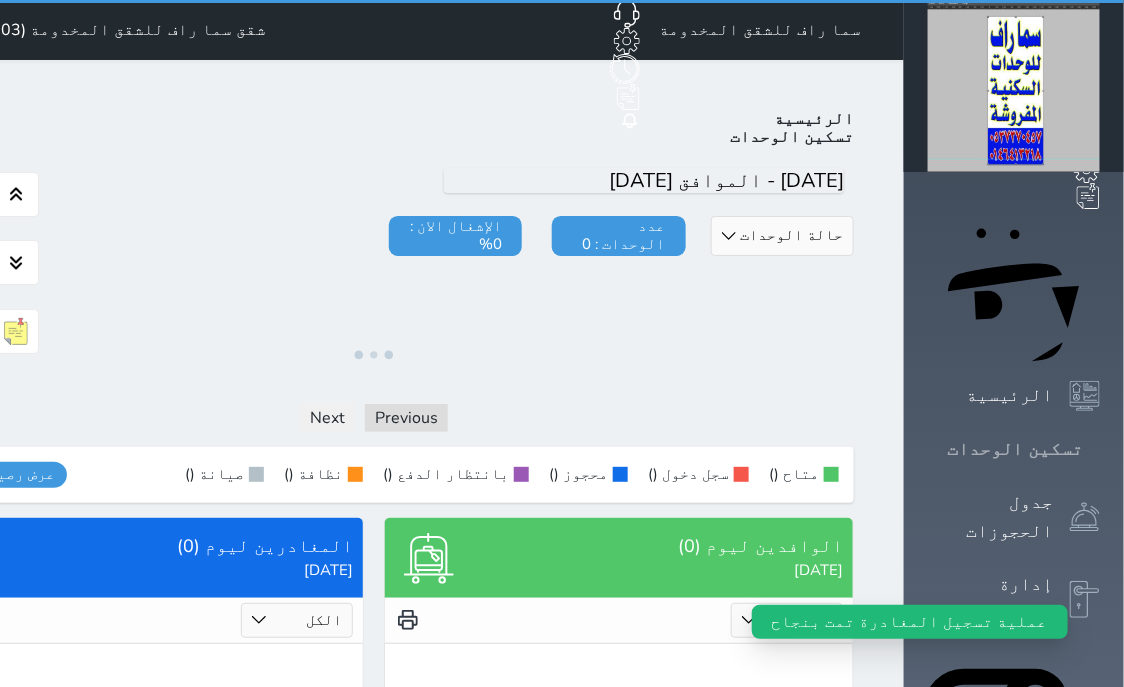 click on "تسكين الوحدات" at bounding box center (1014, 449) 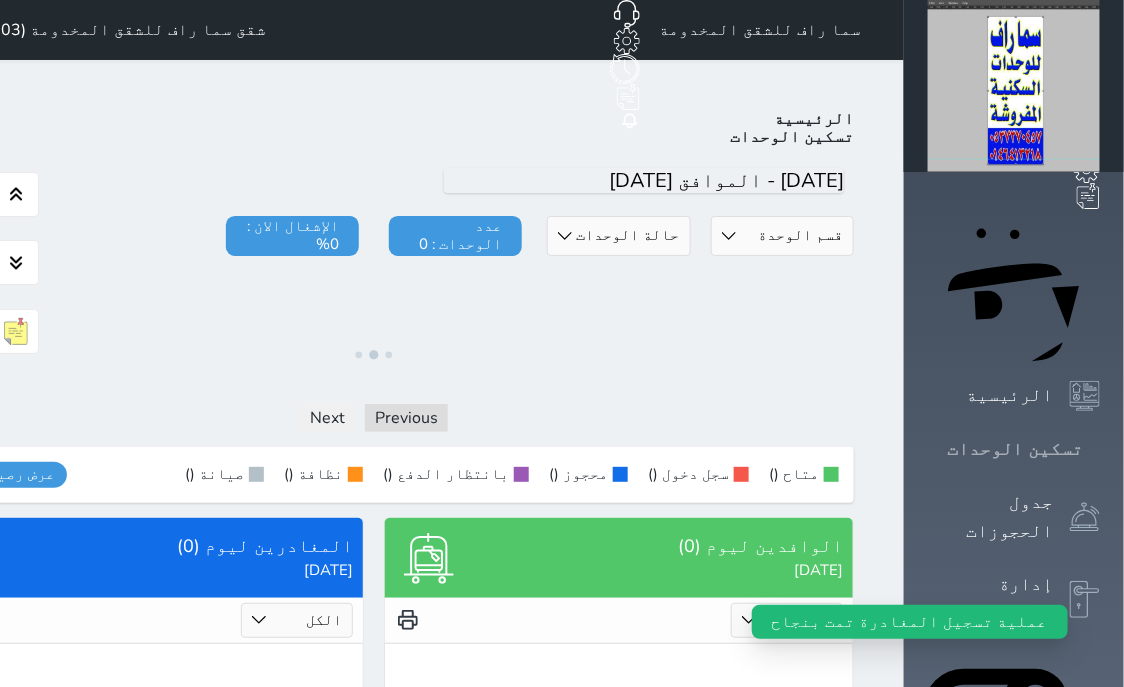 click on "تسكين الوحدات" at bounding box center [1014, 449] 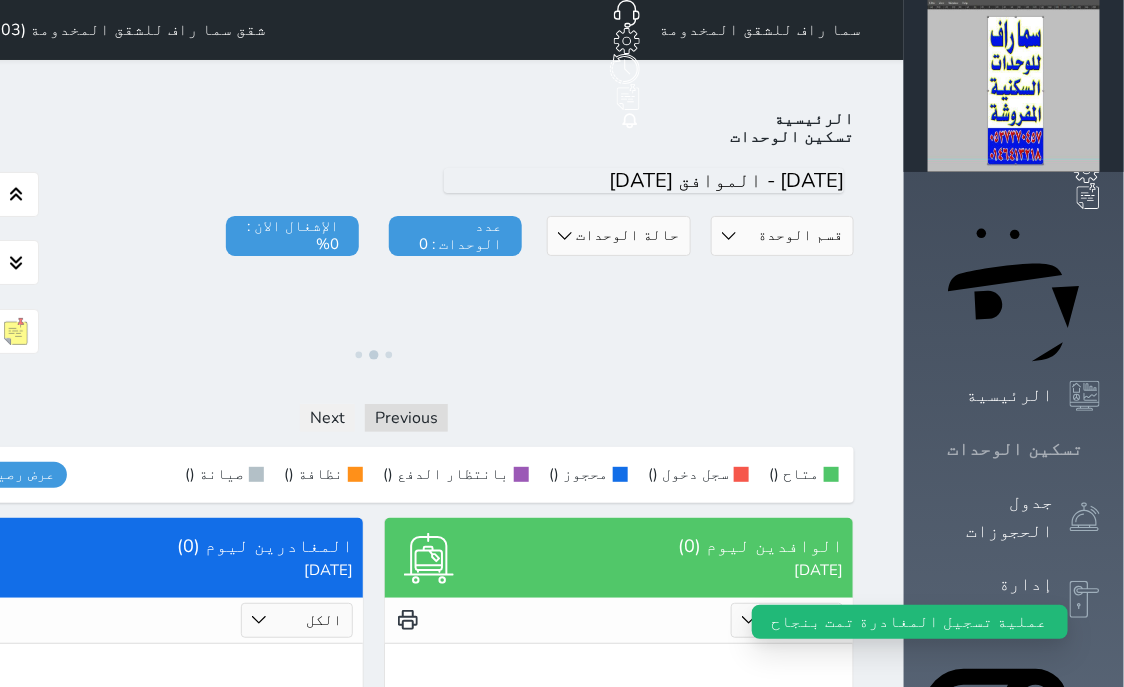 click on "تسكين الوحدات" at bounding box center (1014, 449) 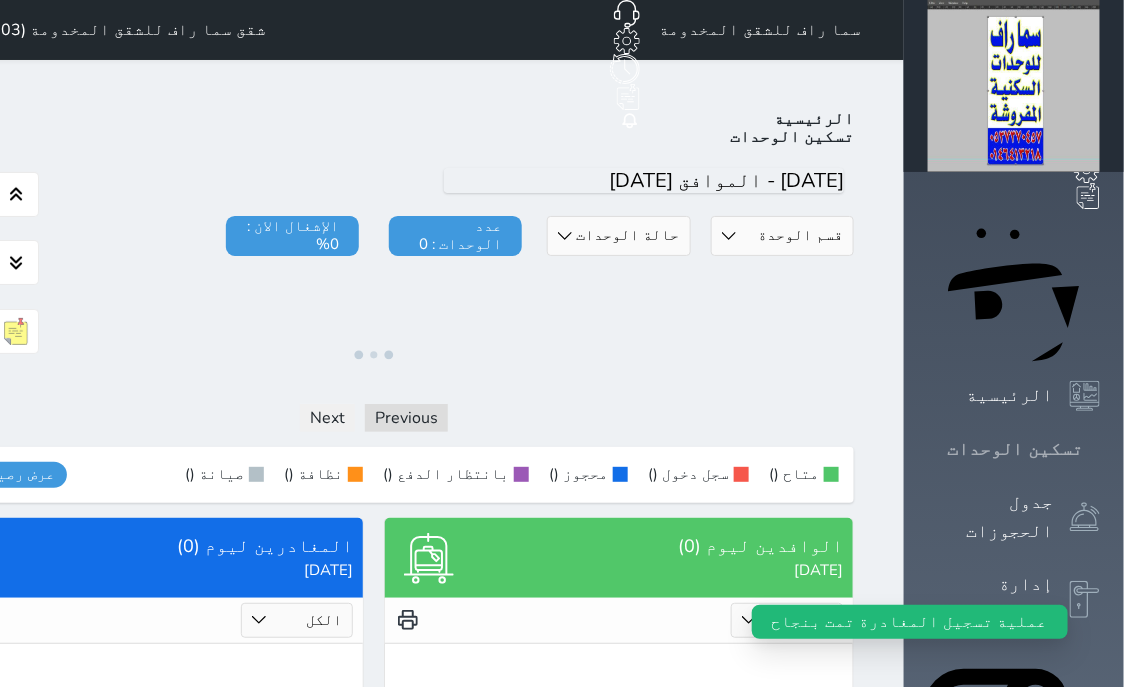 click on "تسكين الوحدات" at bounding box center (1014, 449) 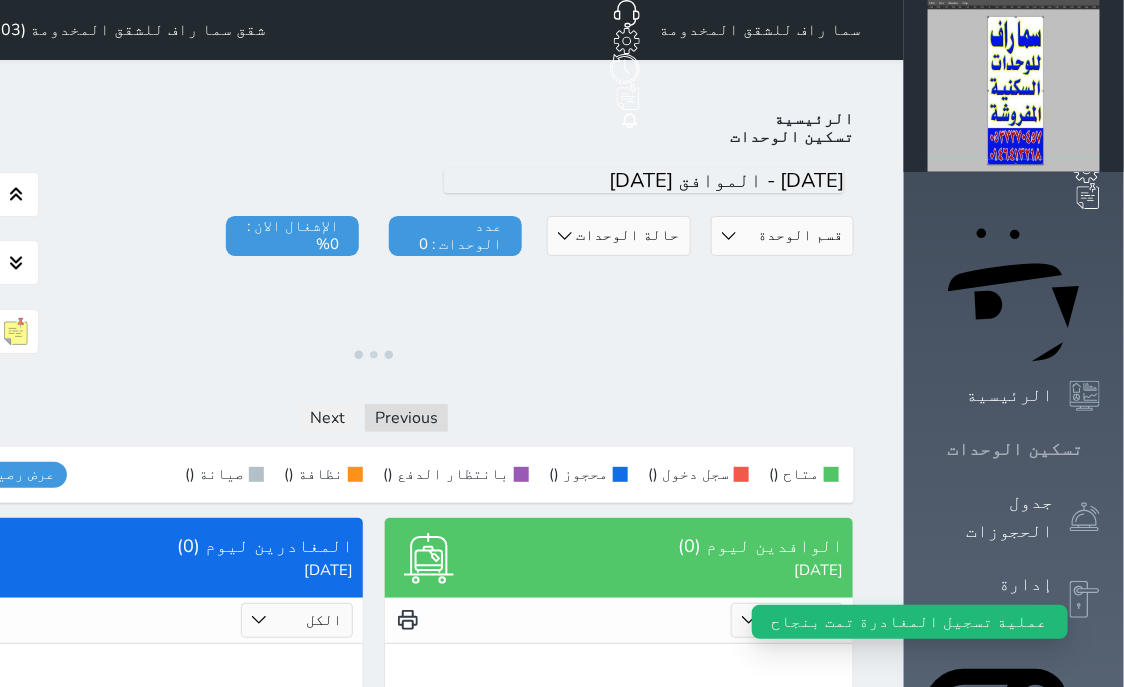 click on "تسكين الوحدات" at bounding box center [1014, 449] 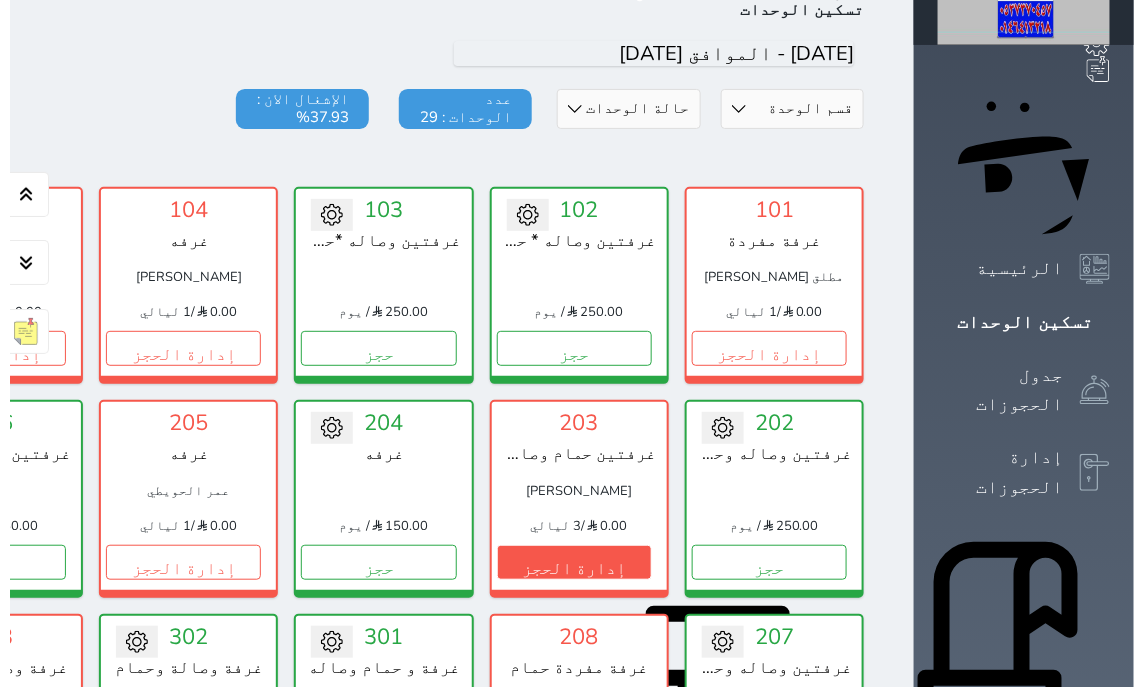 scroll, scrollTop: 0, scrollLeft: 0, axis: both 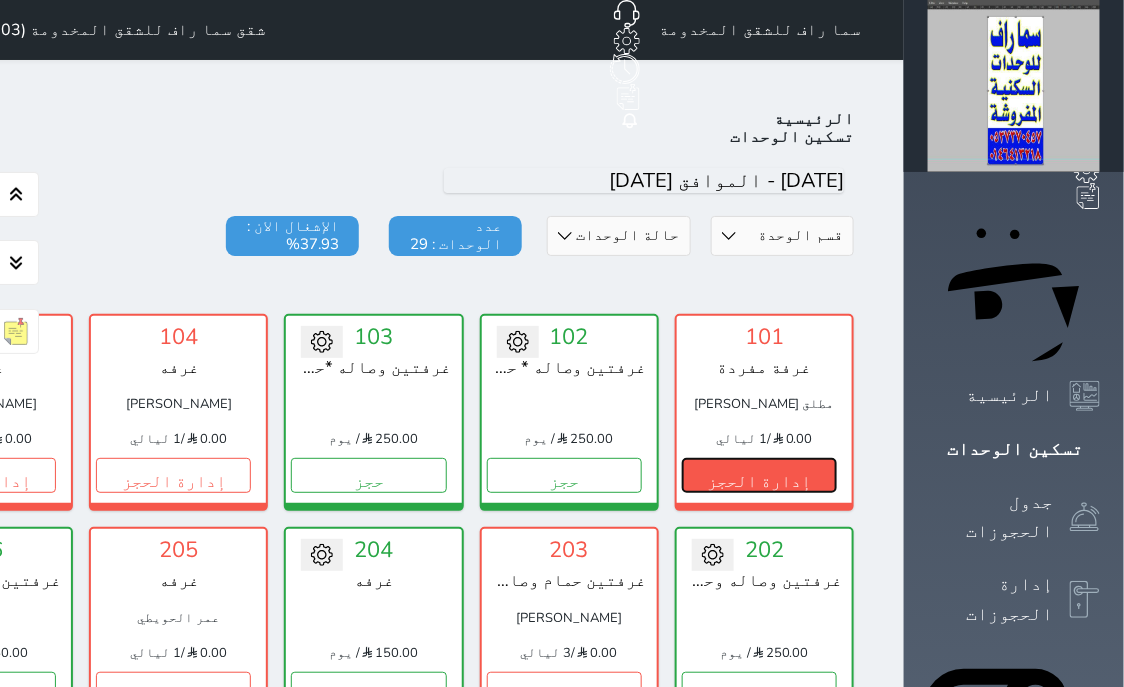 click on "إدارة الحجز" at bounding box center [759, 475] 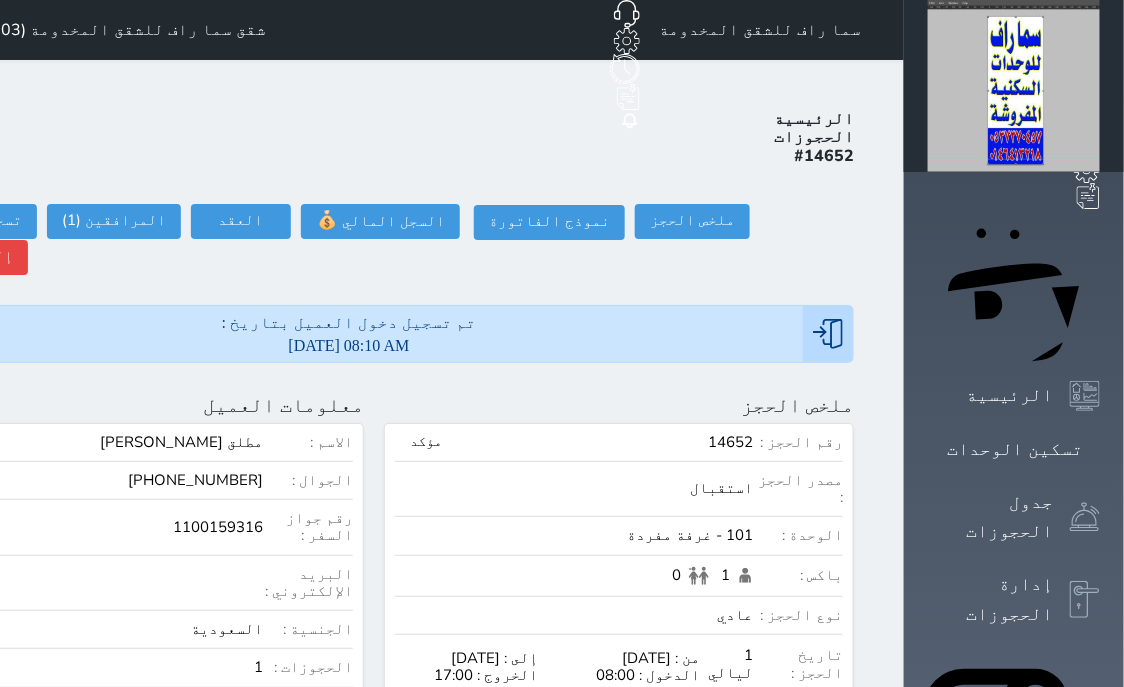 select 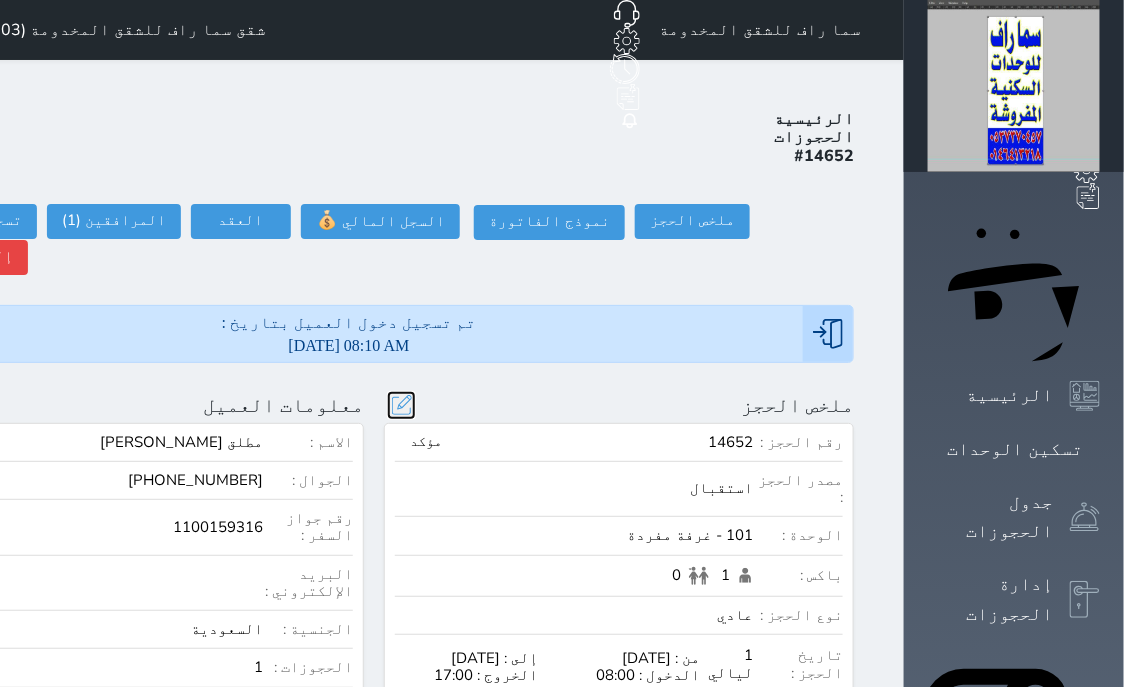 click at bounding box center [401, 405] 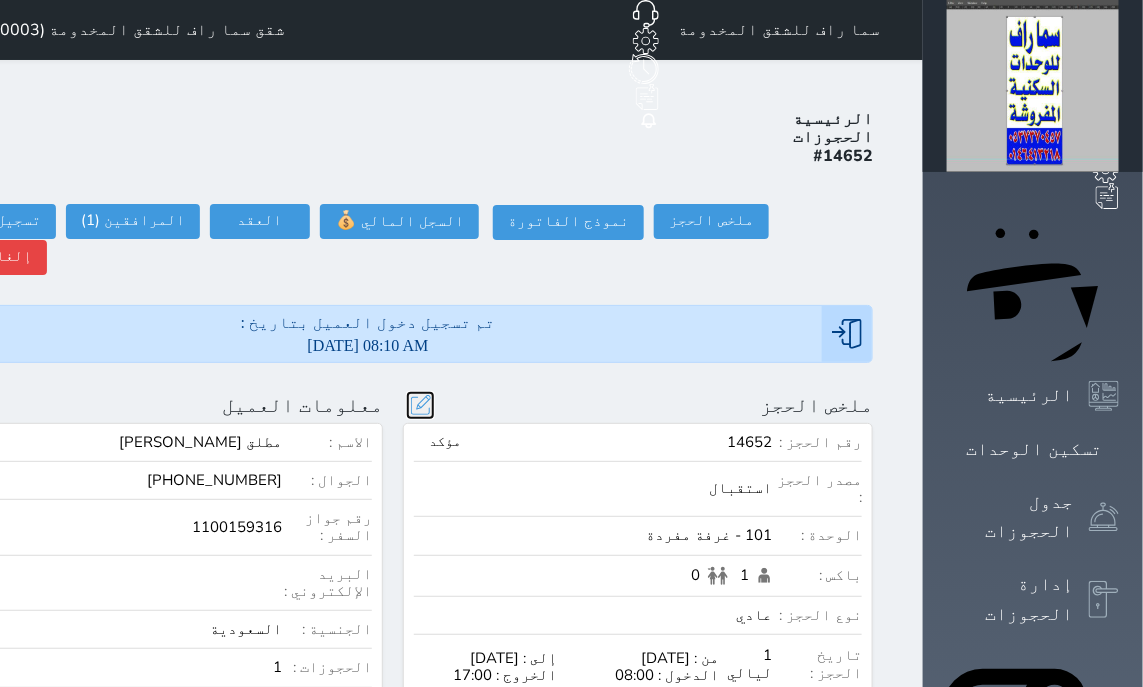 scroll, scrollTop: 45, scrollLeft: 0, axis: vertical 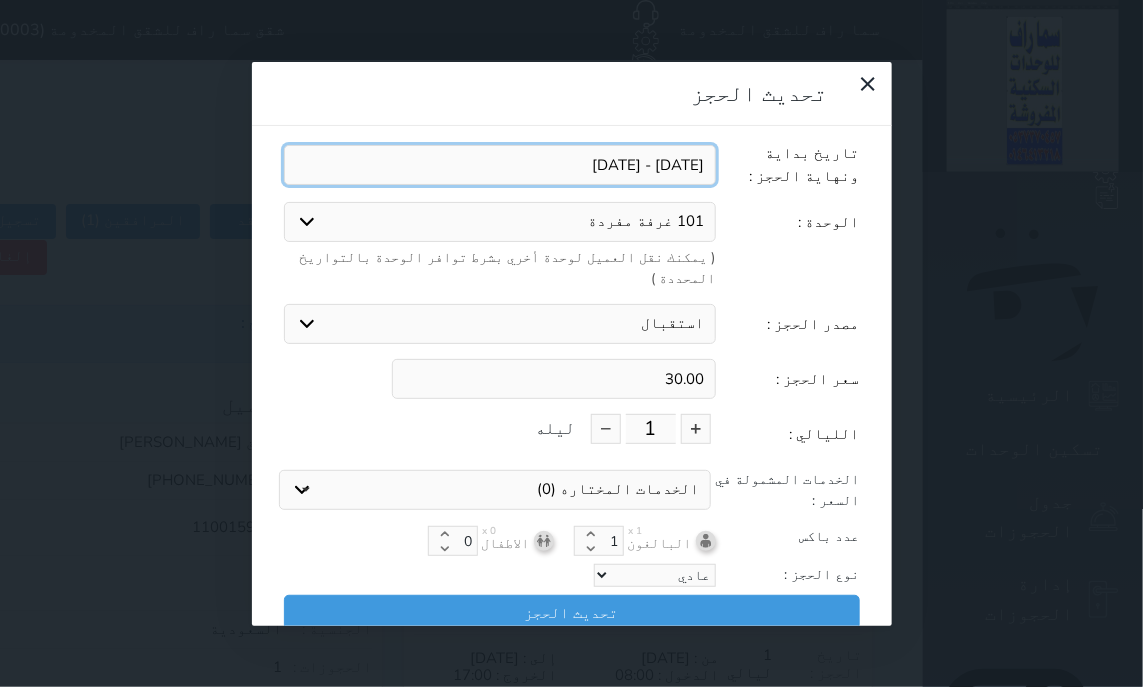 click at bounding box center [500, 165] 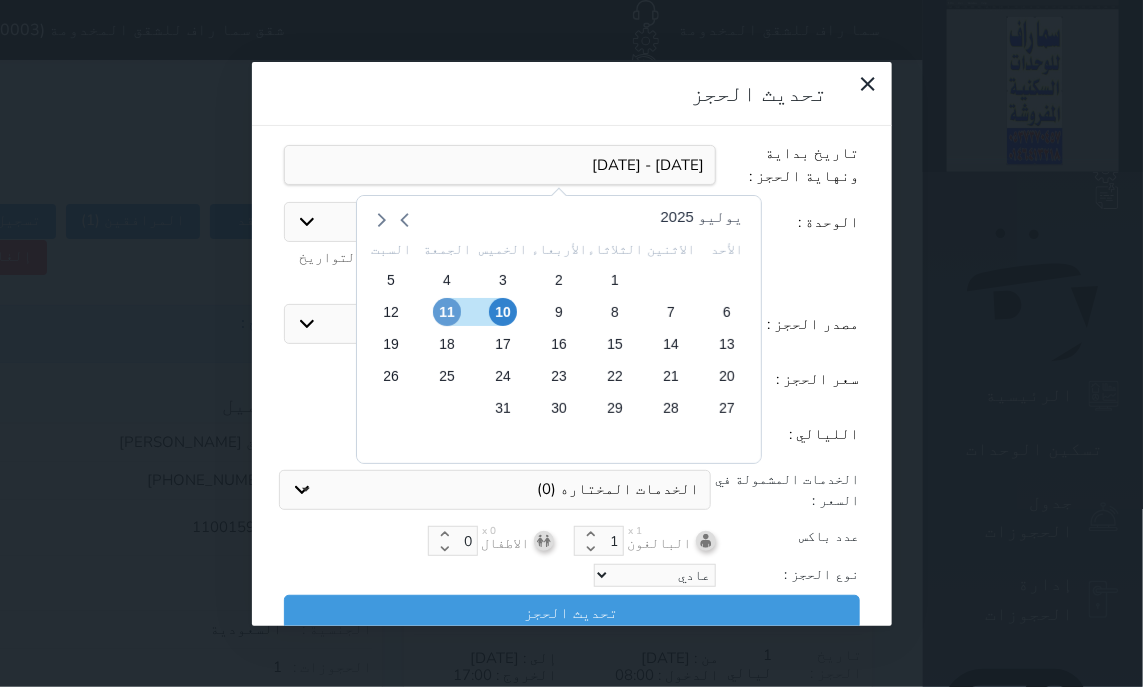 click on "11" at bounding box center [446, 312] 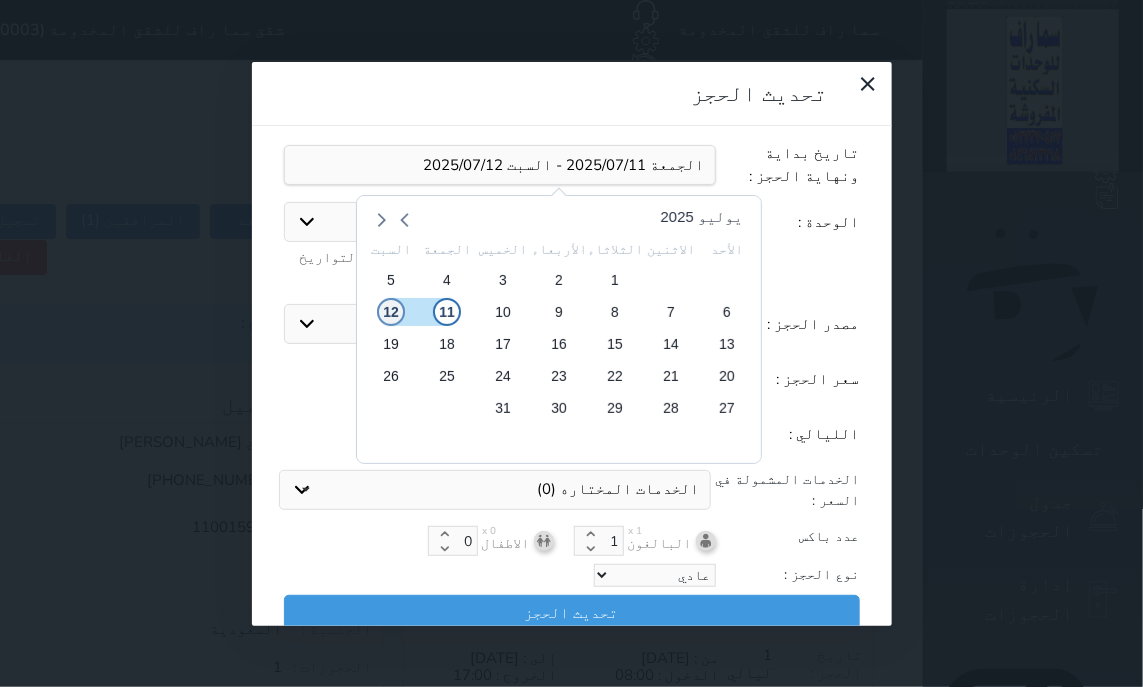 click on "12" at bounding box center (390, 312) 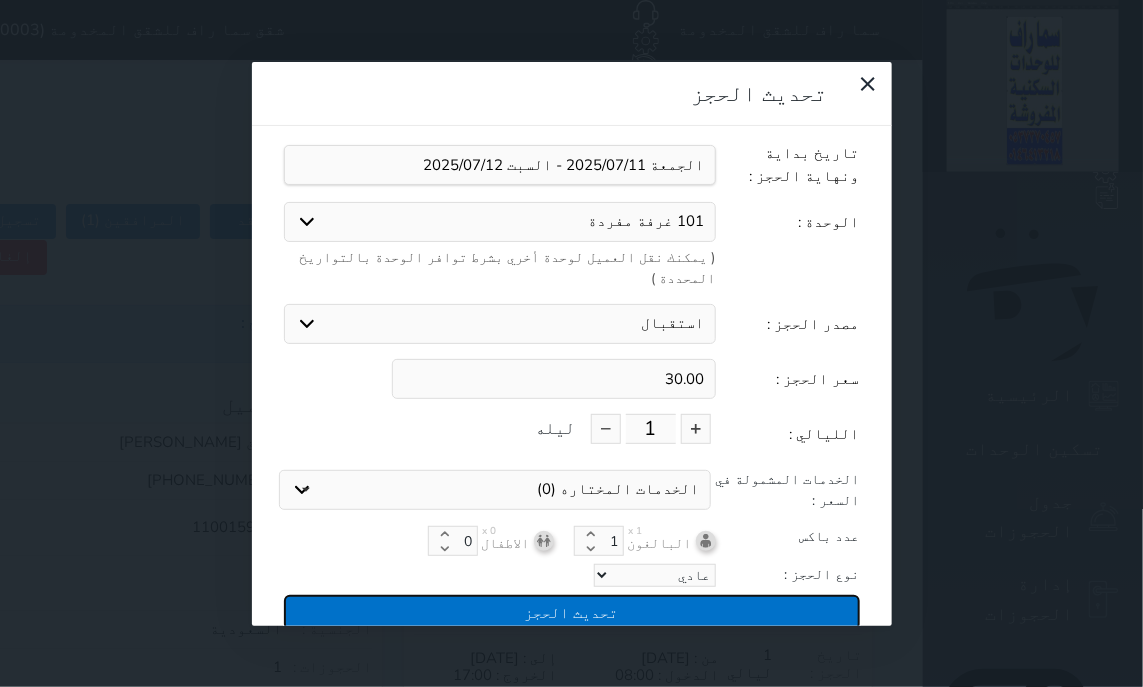 click on "تحديث الحجز" at bounding box center [572, 612] 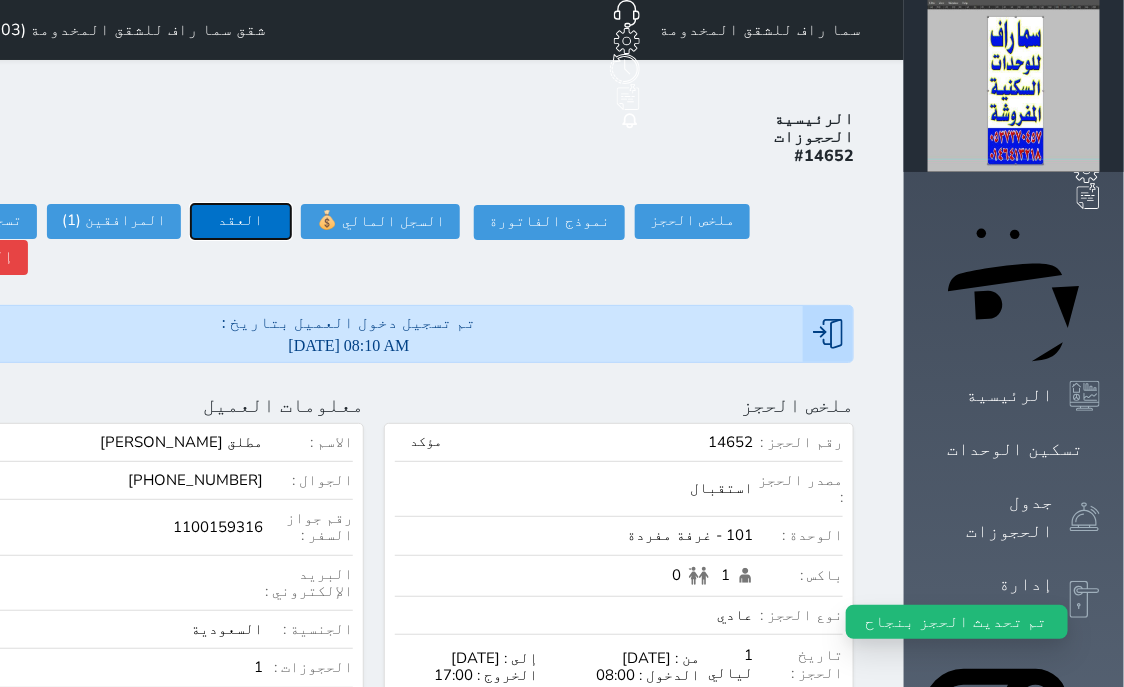 click on "العقد" at bounding box center [241, 221] 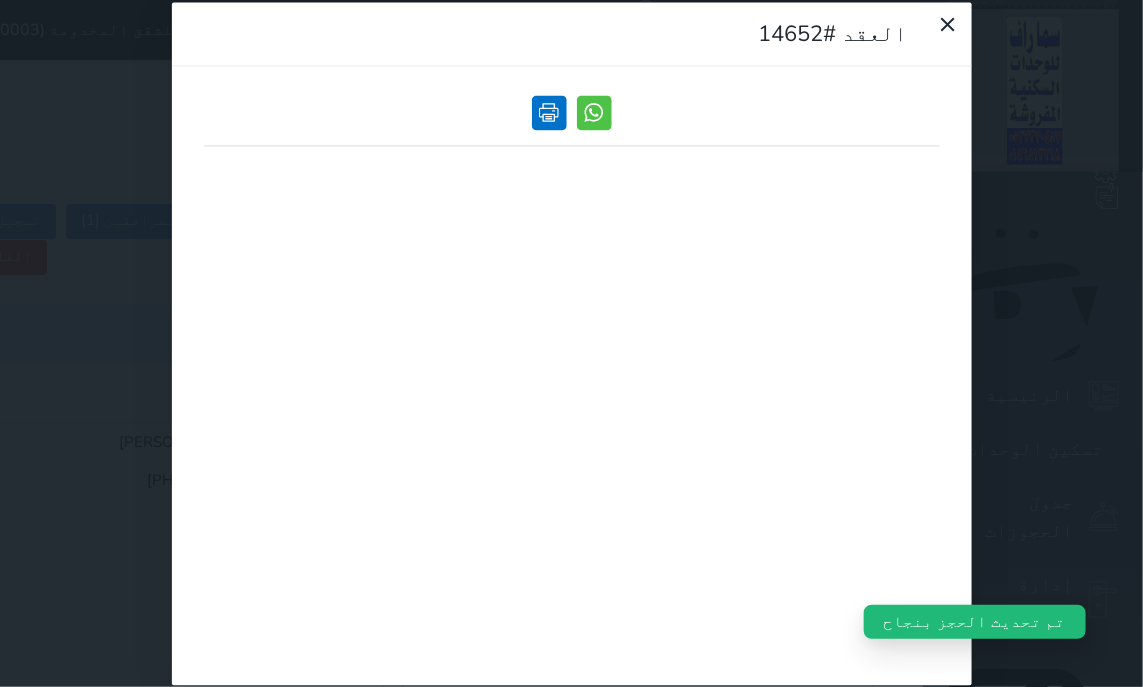 click at bounding box center [549, 112] 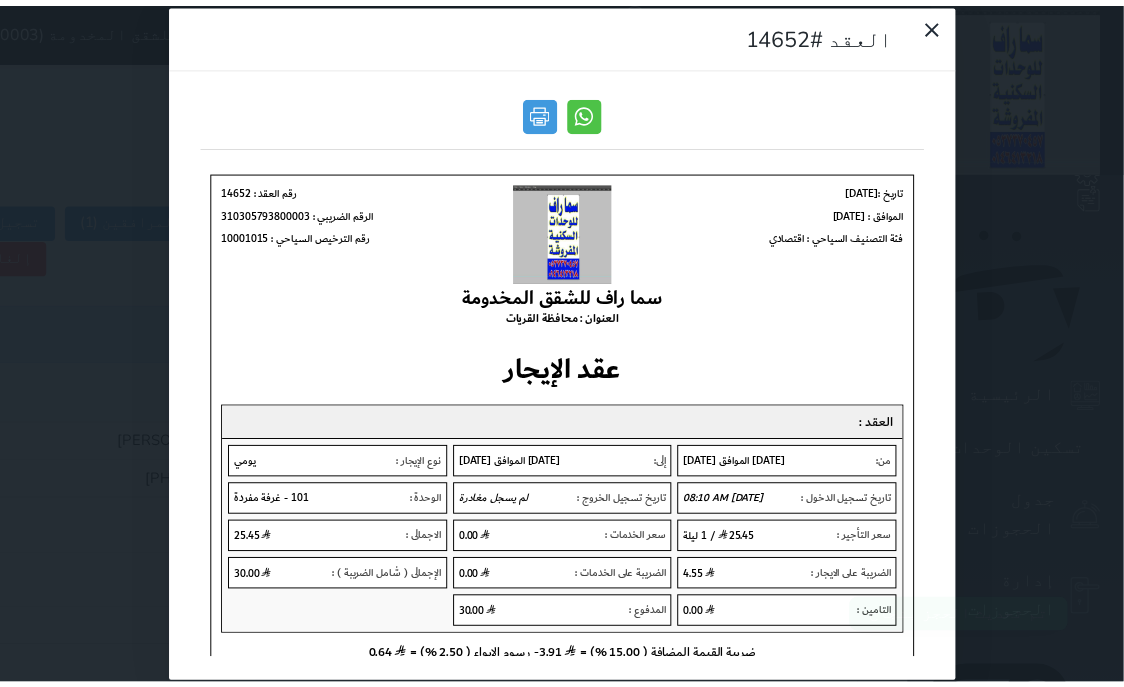 scroll, scrollTop: 0, scrollLeft: 0, axis: both 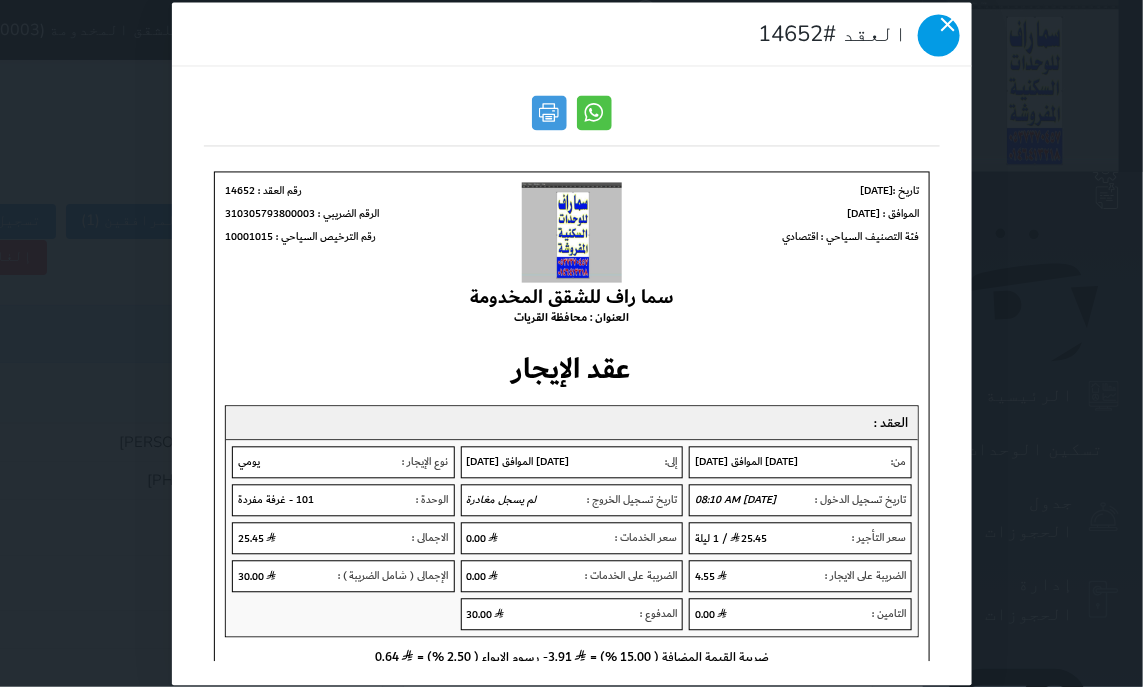 click 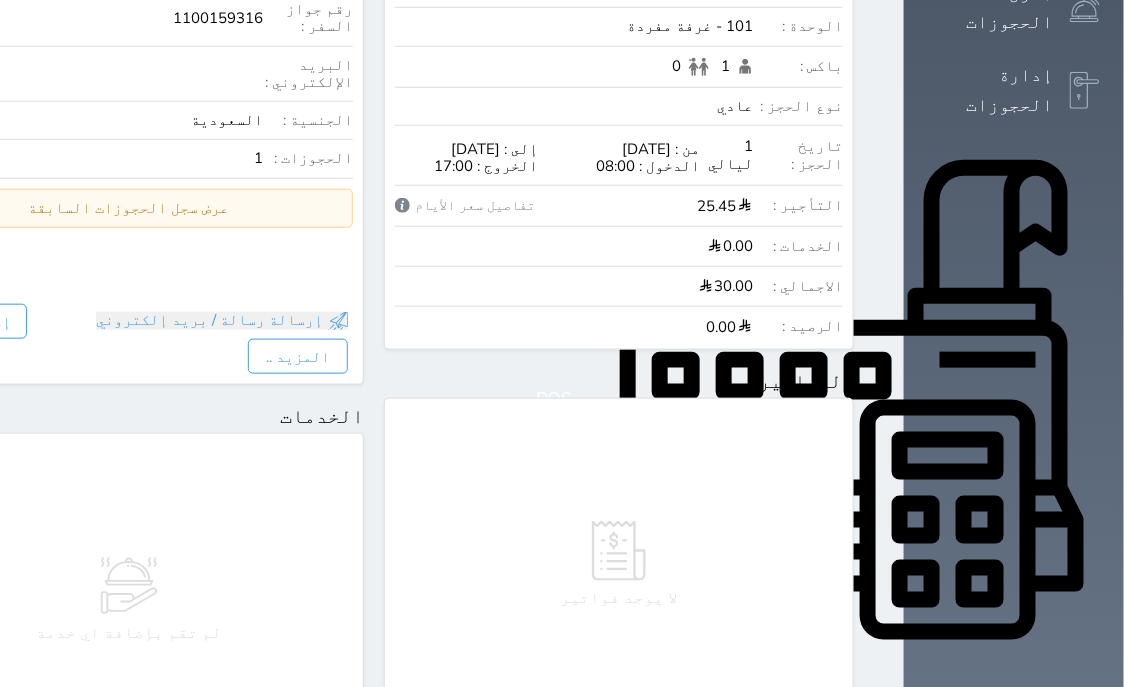 scroll, scrollTop: 0, scrollLeft: 0, axis: both 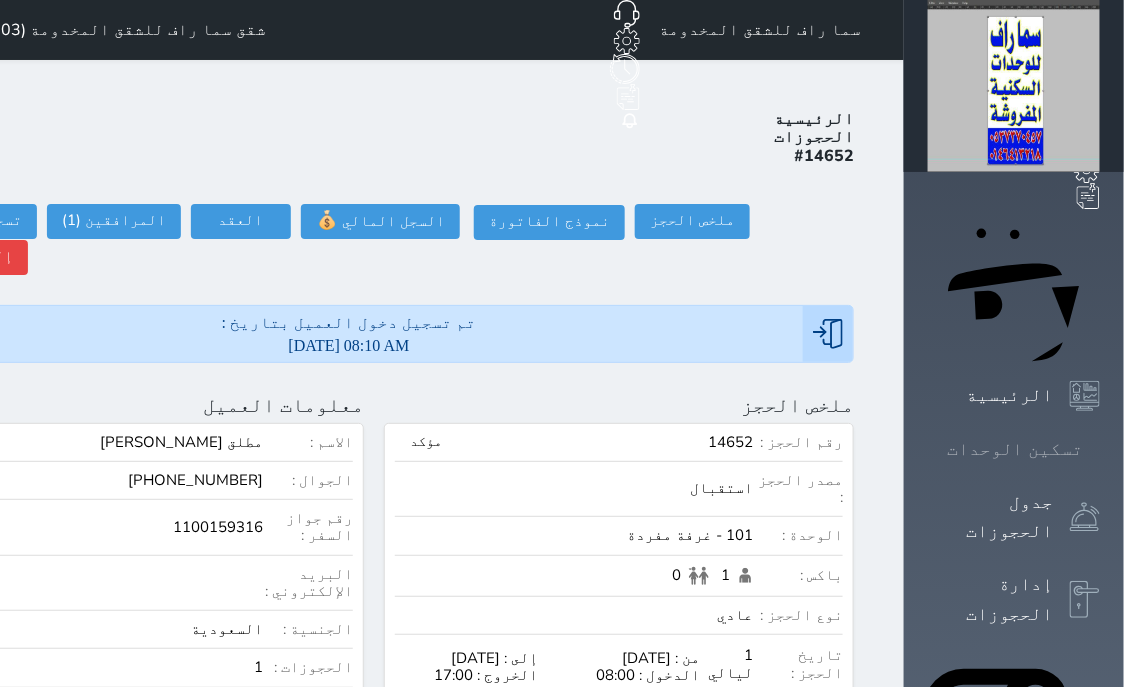 click on "تسكين الوحدات" at bounding box center (1015, 449) 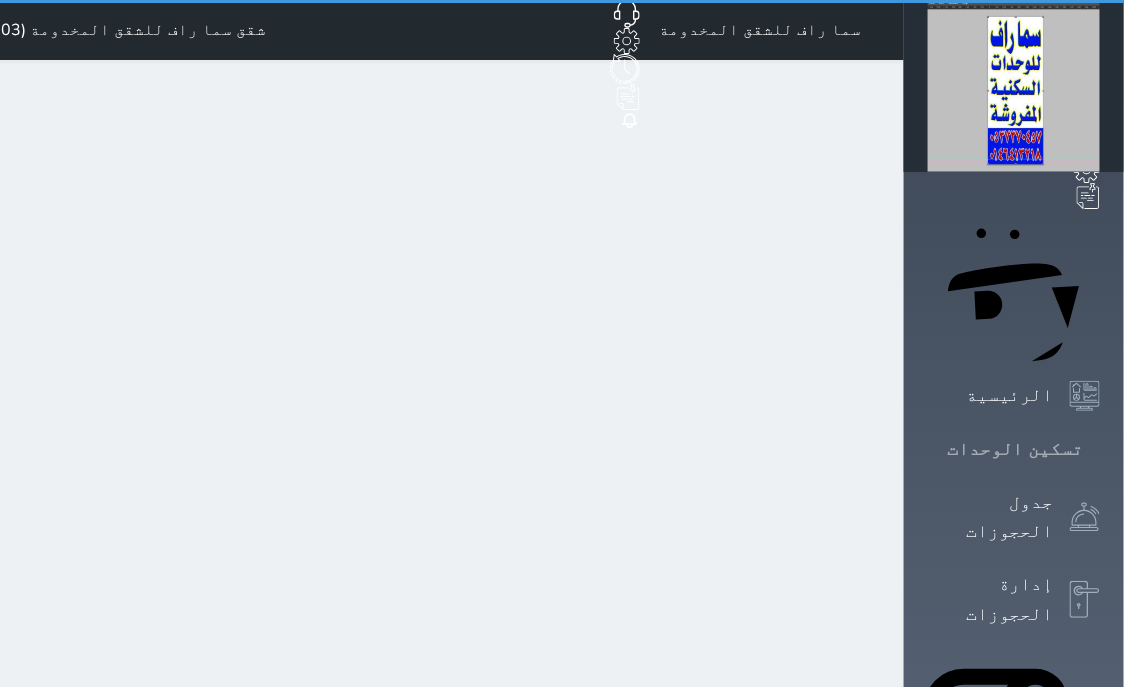 click on "تسكين الوحدات" at bounding box center [1015, 449] 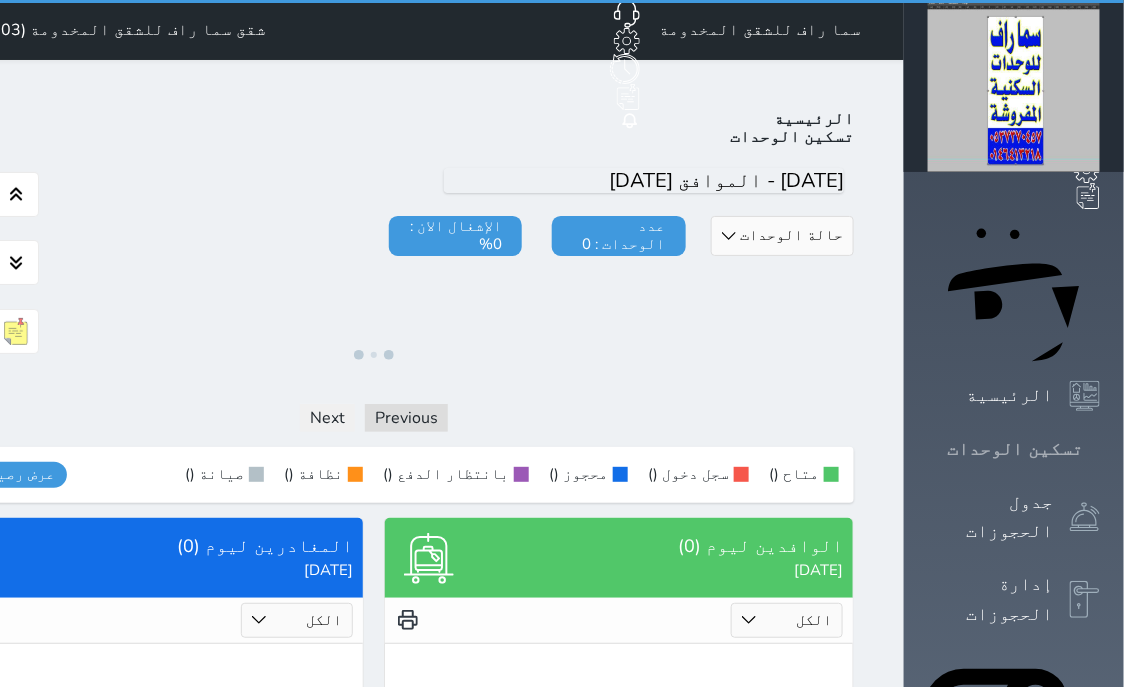 click on "تسكين الوحدات" at bounding box center (1015, 449) 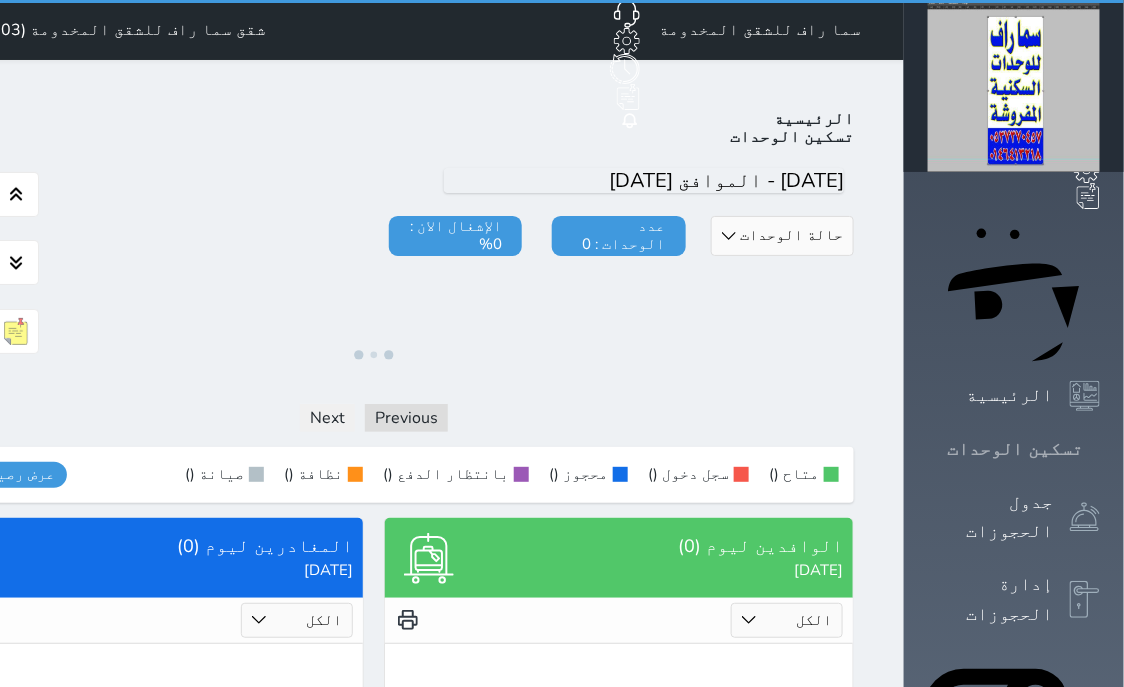 click on "تسكين الوحدات" at bounding box center [1015, 449] 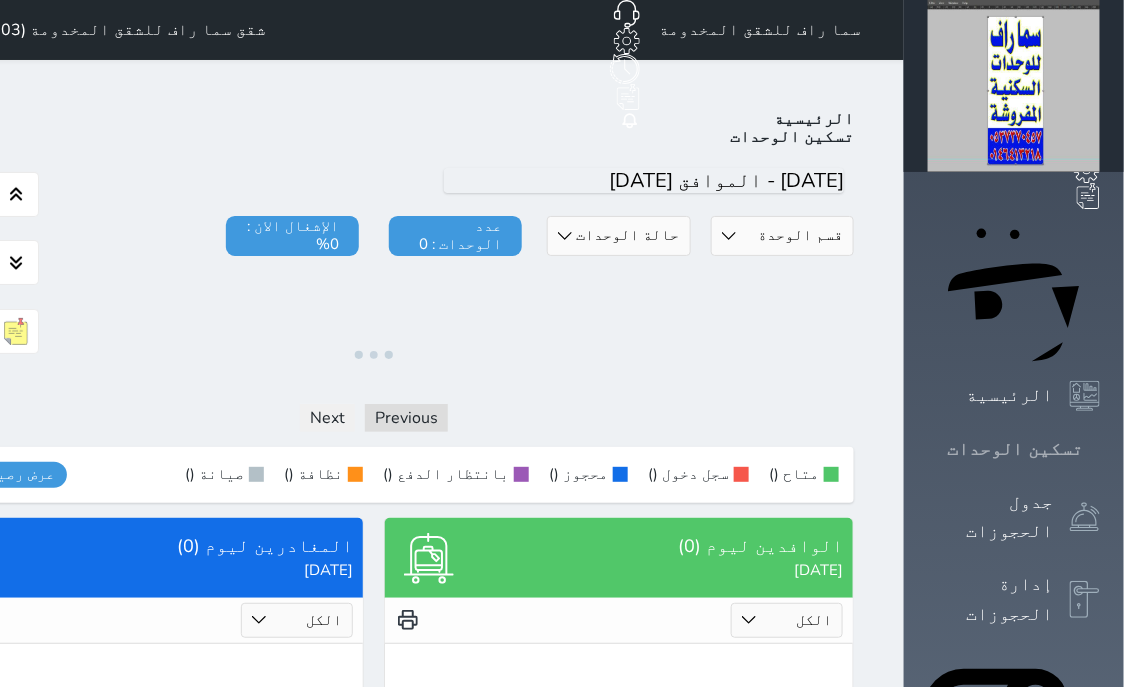 click on "تسكين الوحدات" at bounding box center [1015, 449] 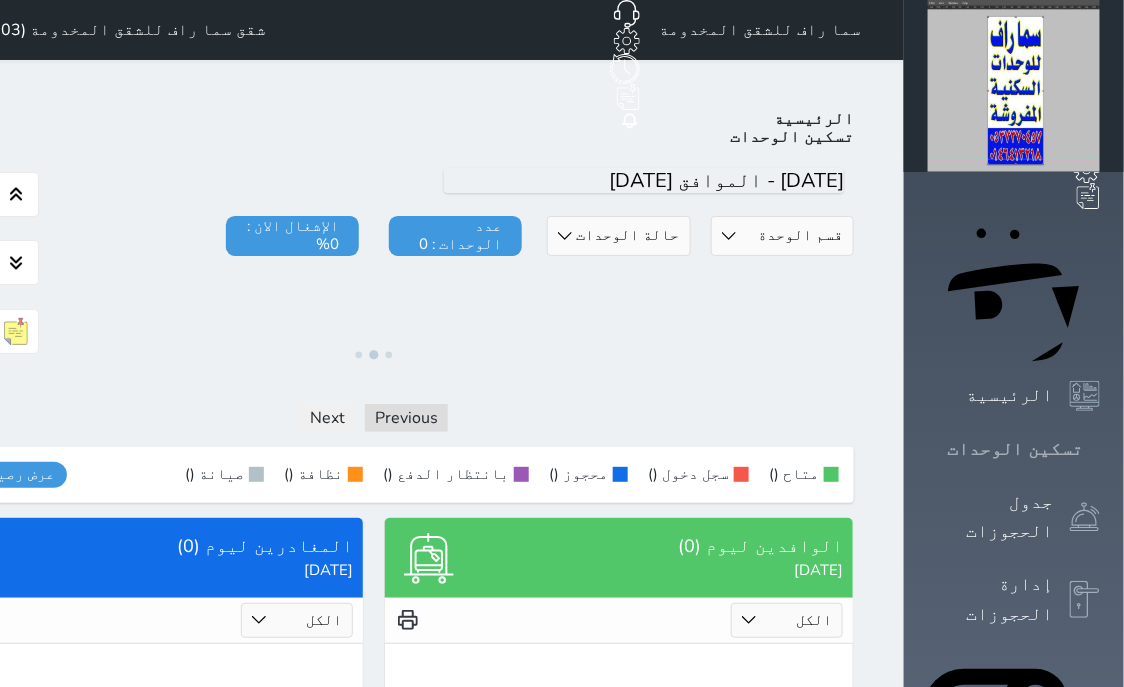 click on "تسكين الوحدات" at bounding box center (1015, 449) 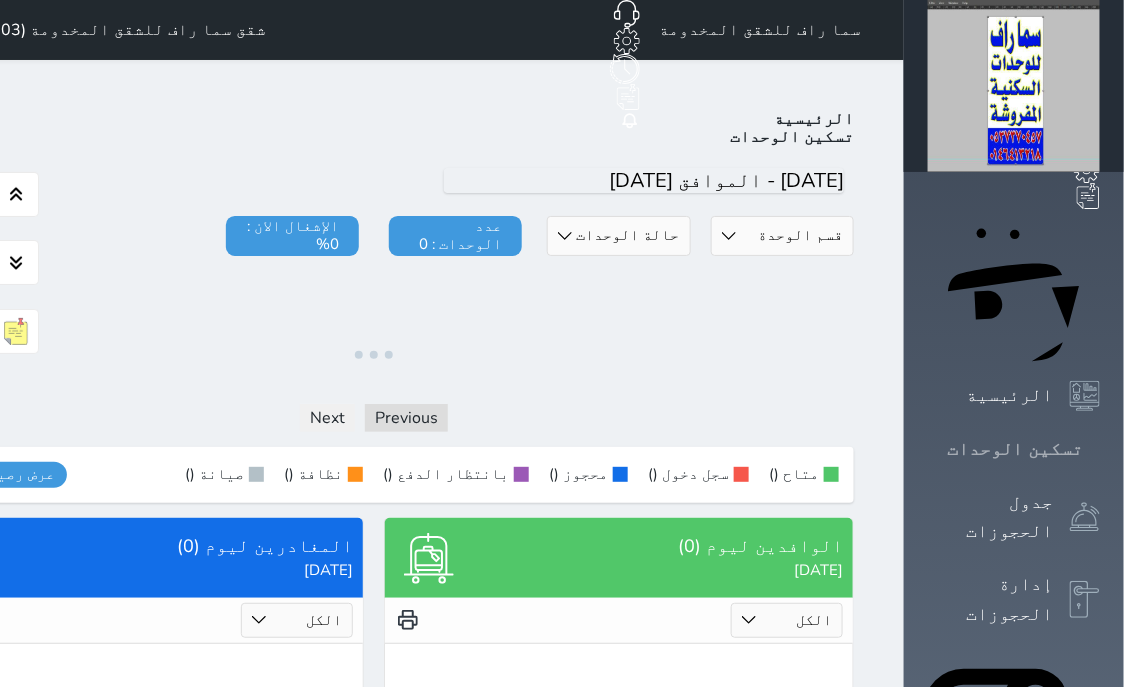 click on "تسكين الوحدات" at bounding box center [1015, 449] 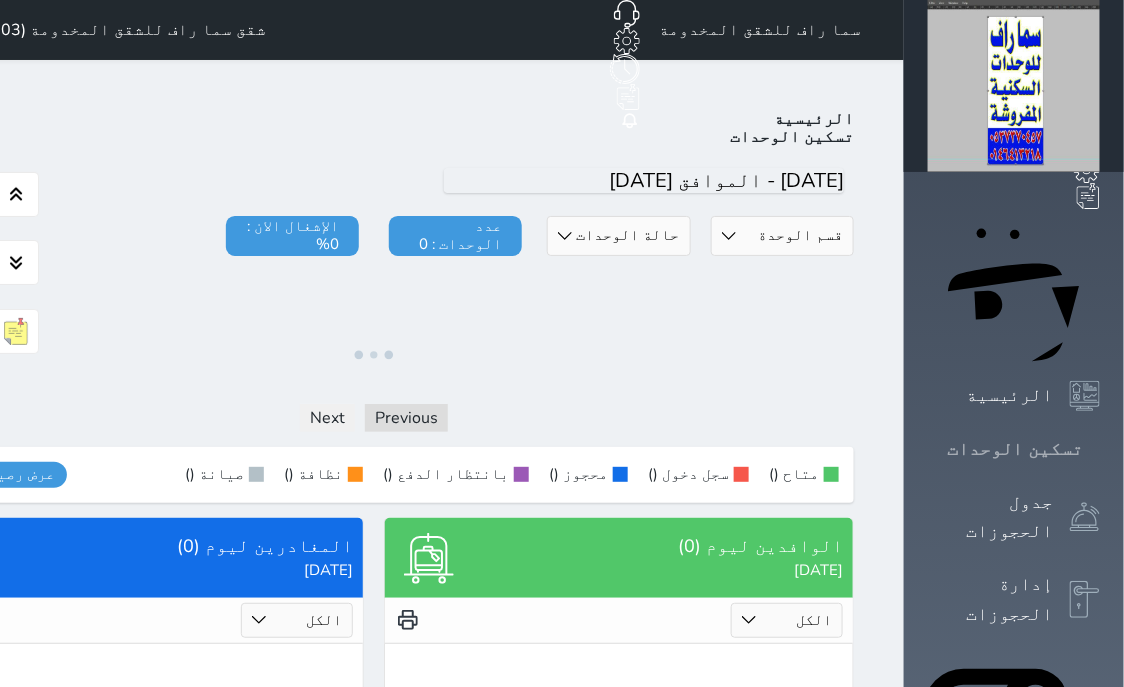 click on "تسكين الوحدات" at bounding box center (1015, 449) 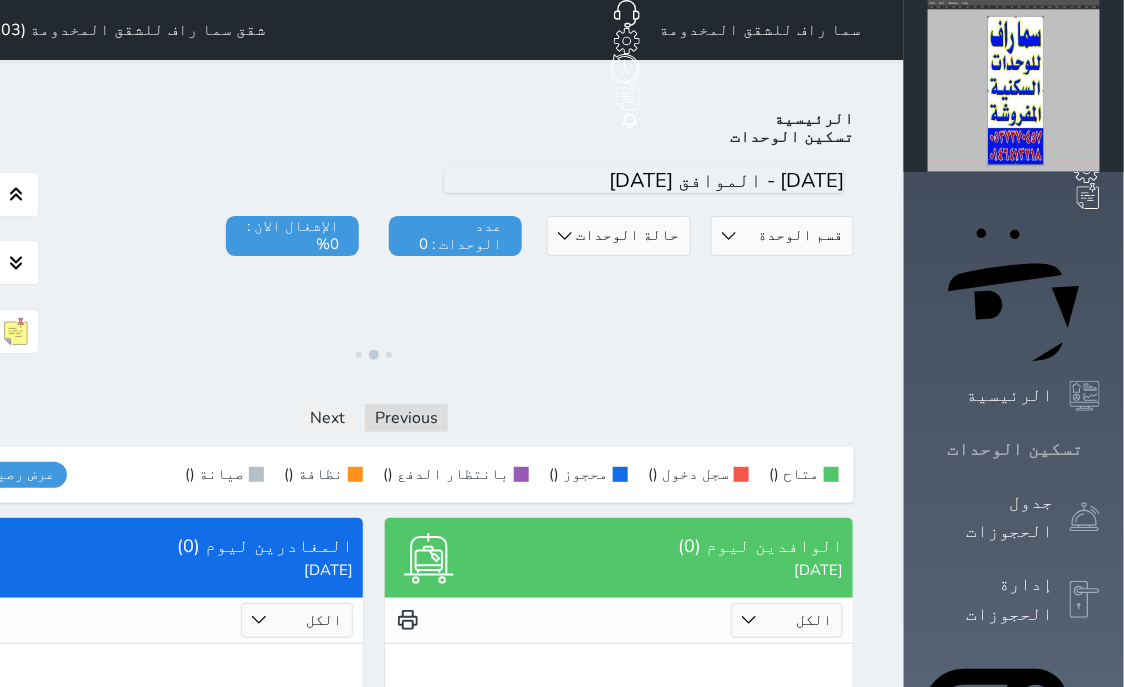 click on "تسكين الوحدات" at bounding box center (1015, 449) 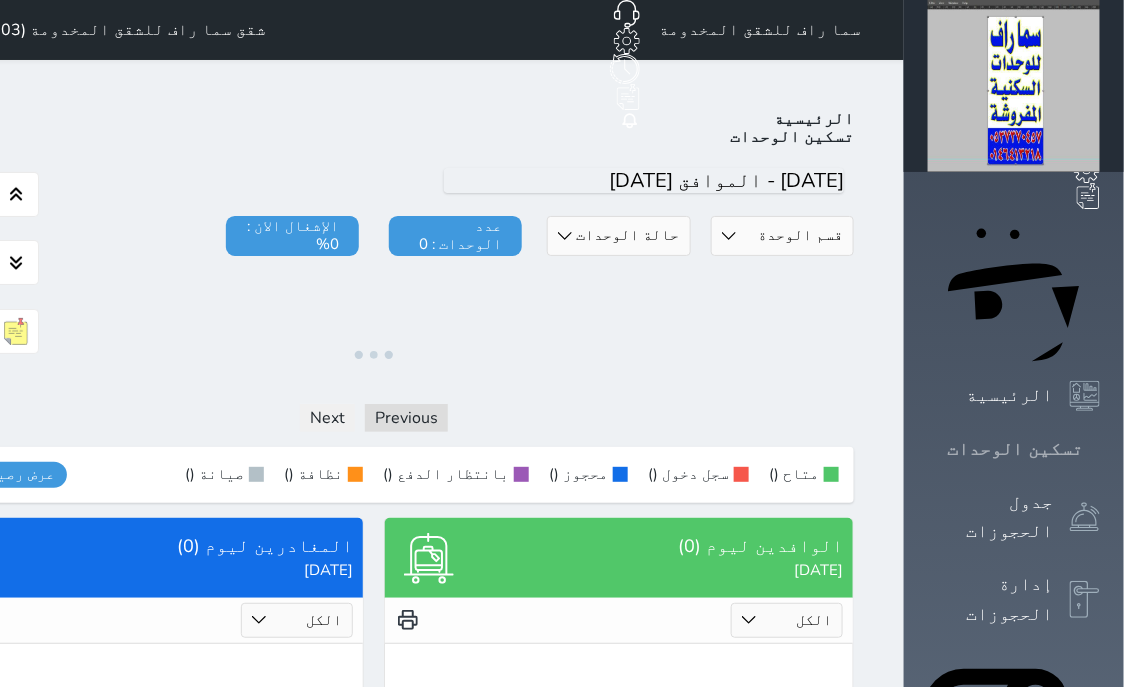 click on "تسكين الوحدات" at bounding box center (1015, 449) 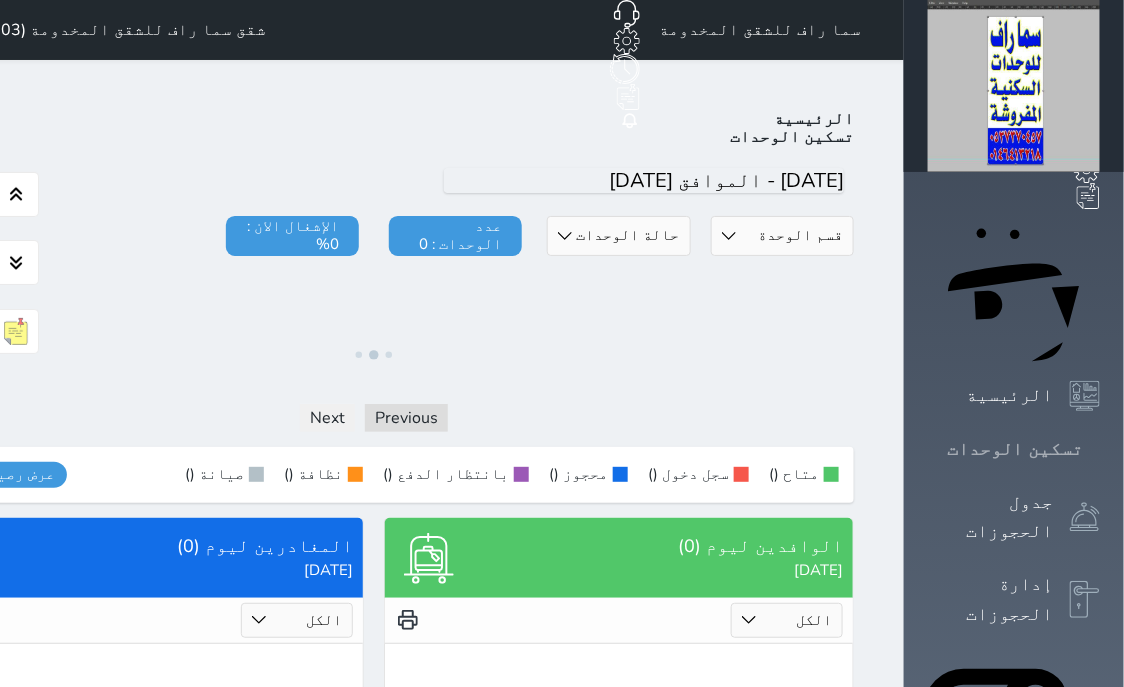 click on "تسكين الوحدات" at bounding box center (1015, 449) 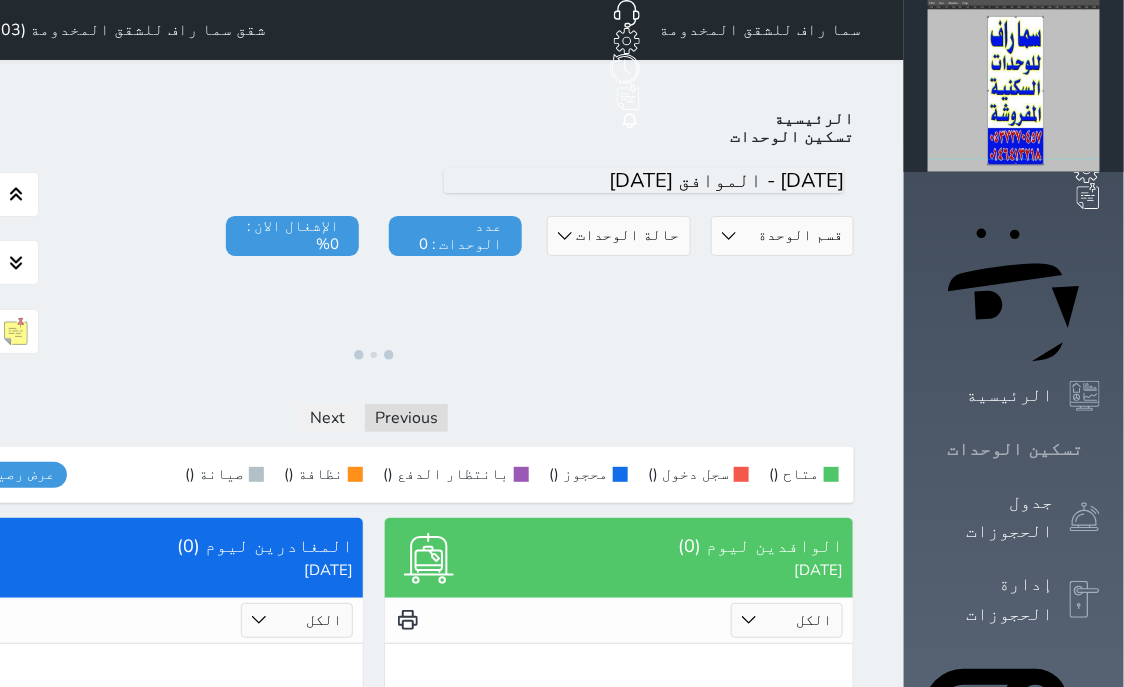 click on "تسكين الوحدات" at bounding box center (1015, 449) 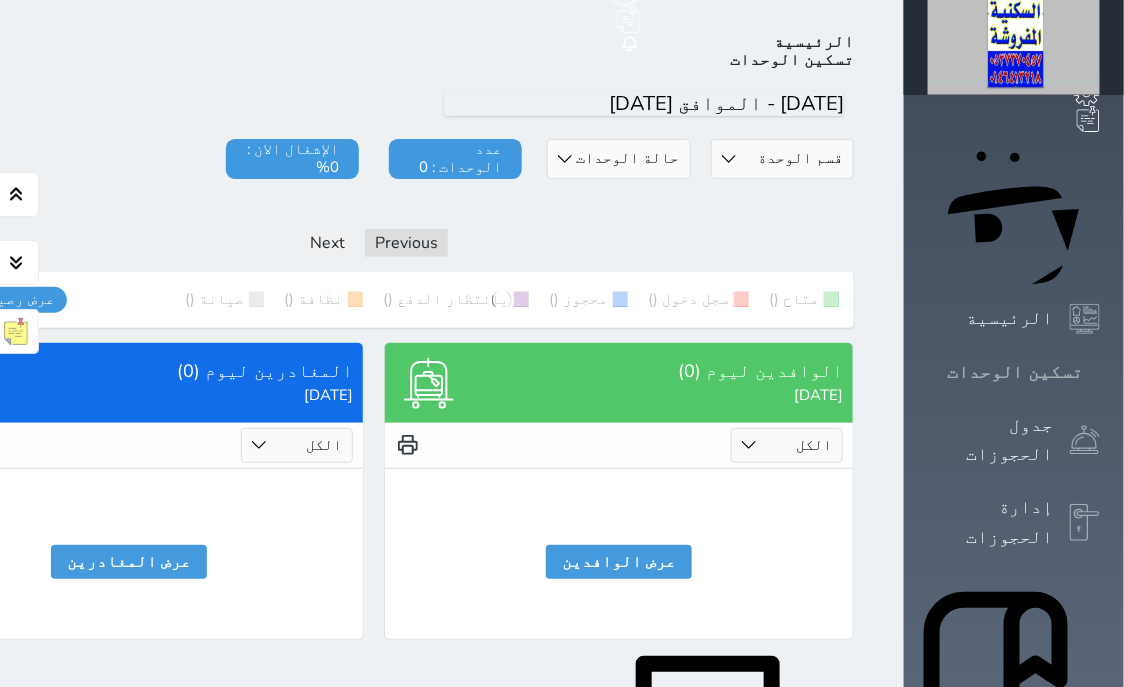 click on "جدول الحجوزات" at bounding box center (1014, 440) 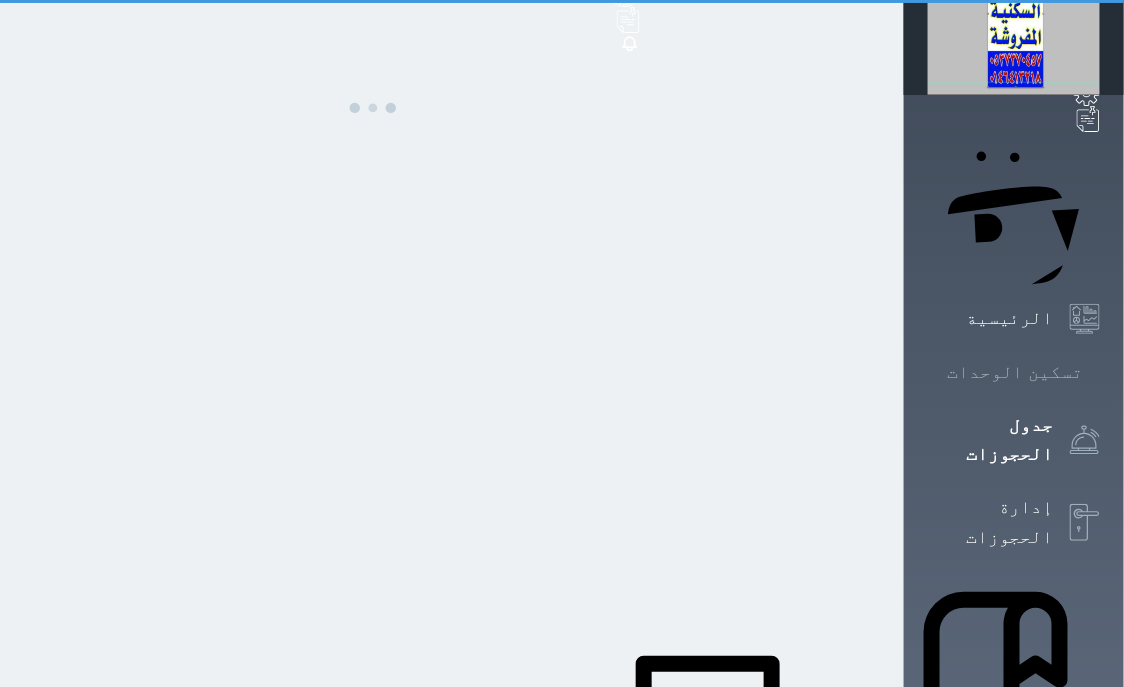 click on "تسكين الوحدات" at bounding box center (1015, 372) 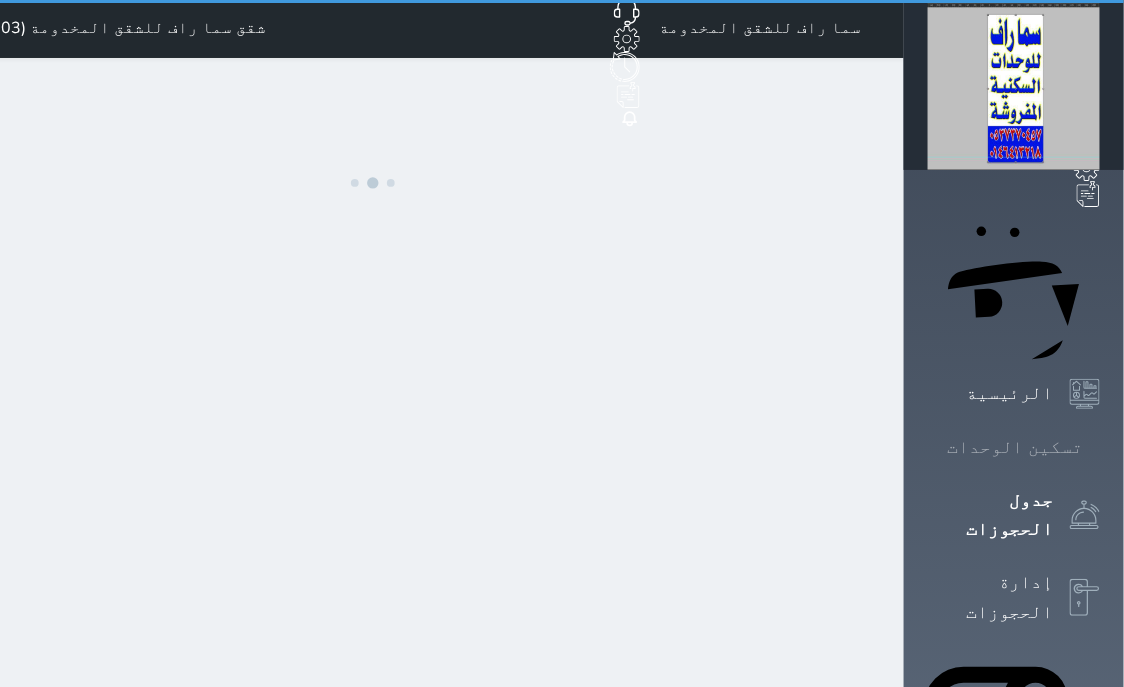 scroll, scrollTop: 0, scrollLeft: 0, axis: both 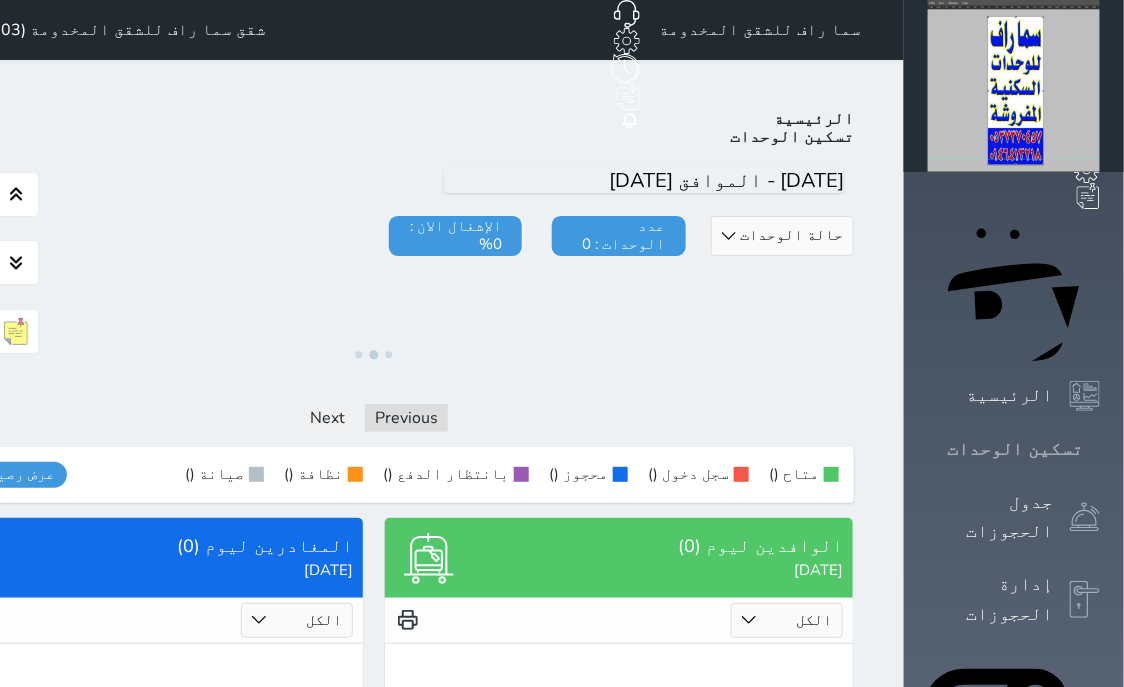click on "تسكين الوحدات" at bounding box center (1015, 449) 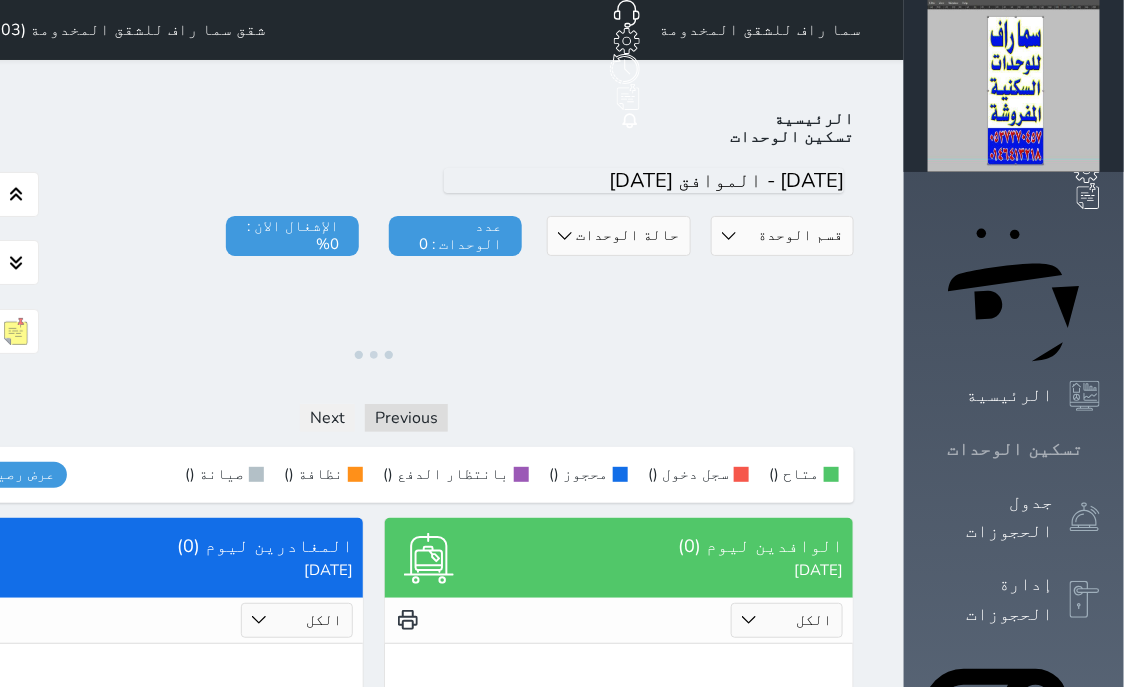 click on "تسكين الوحدات" at bounding box center [1015, 449] 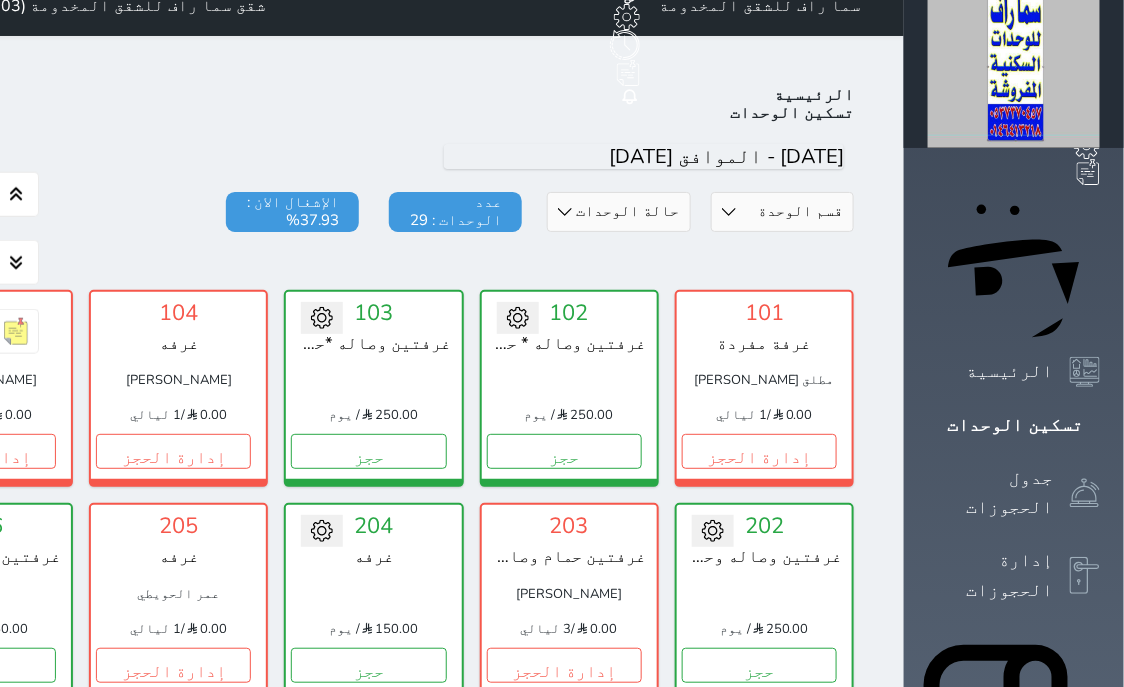scroll, scrollTop: 0, scrollLeft: 0, axis: both 